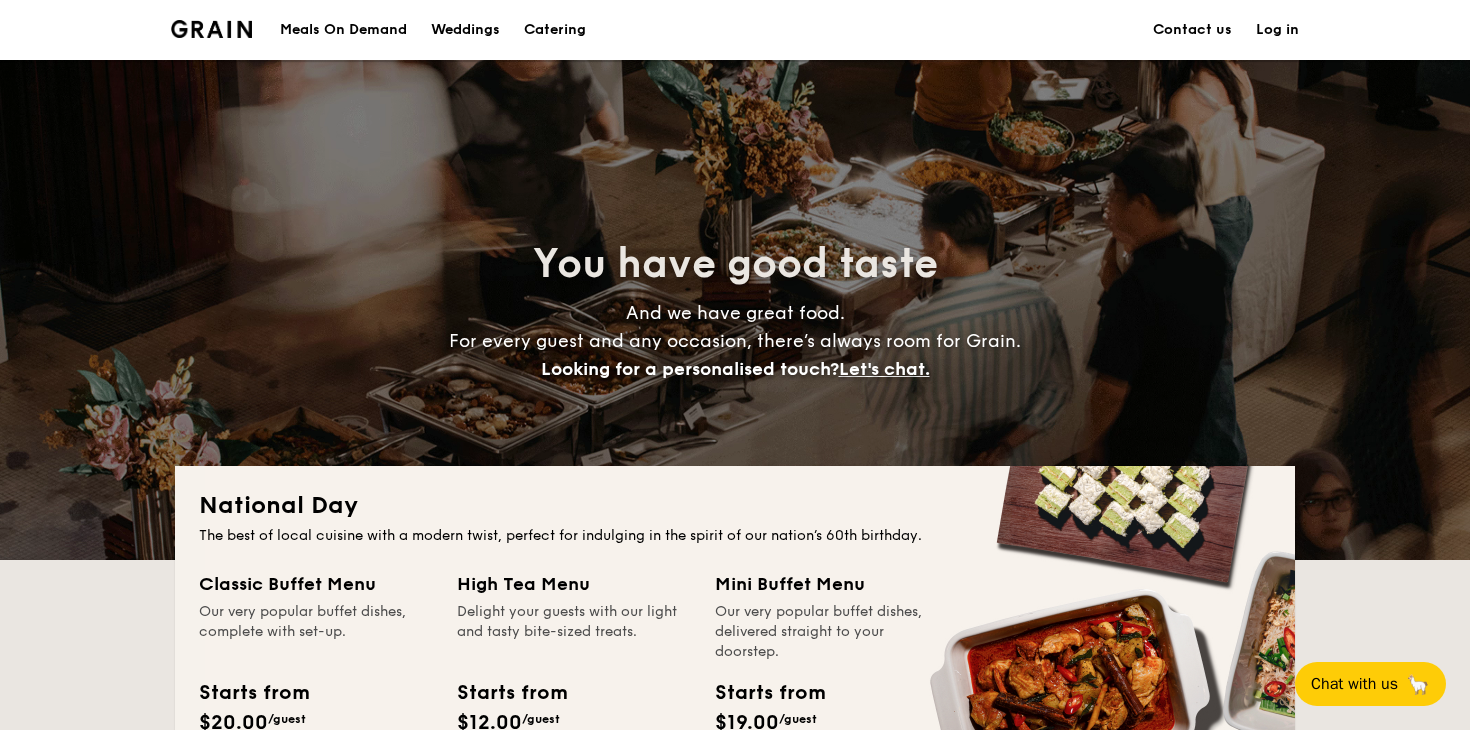scroll, scrollTop: 49, scrollLeft: 0, axis: vertical 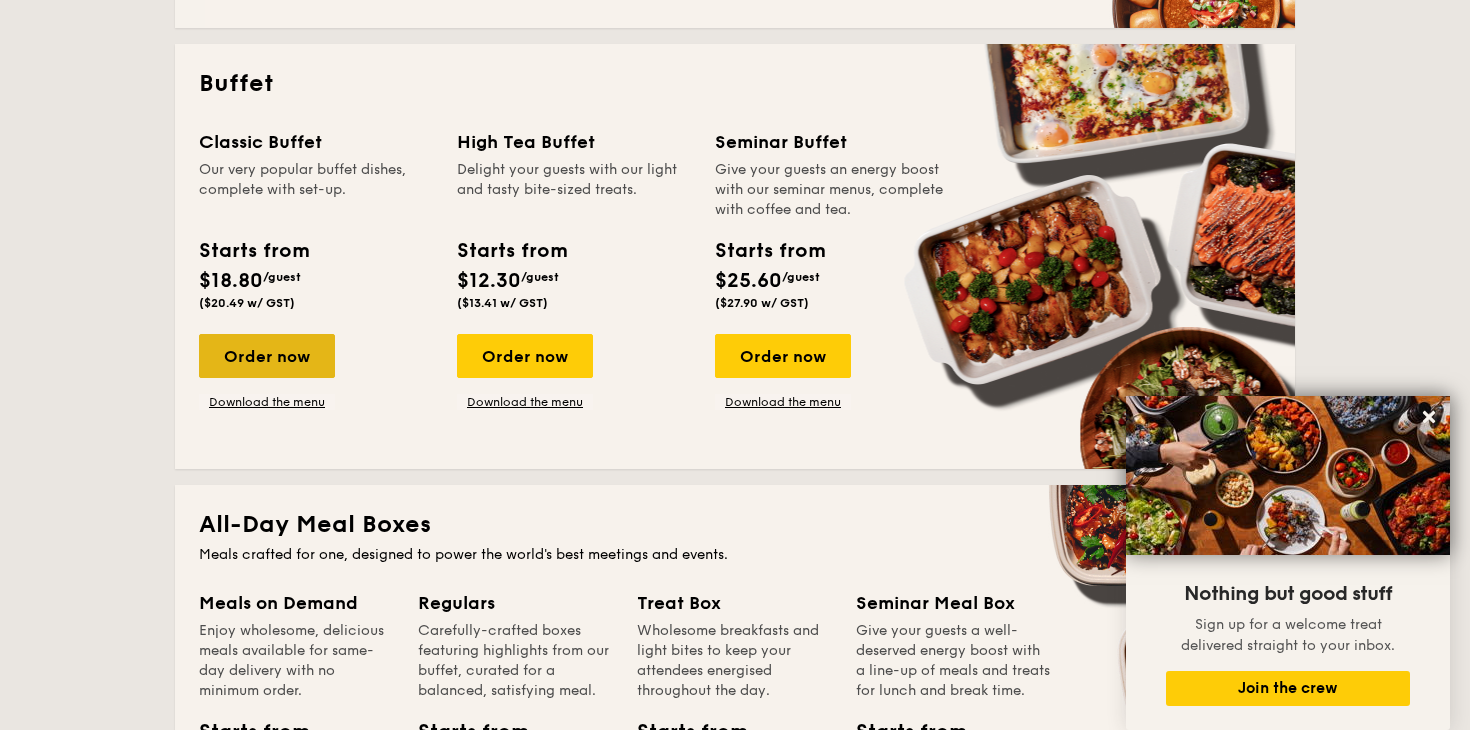click on "Order now" at bounding box center (267, 356) 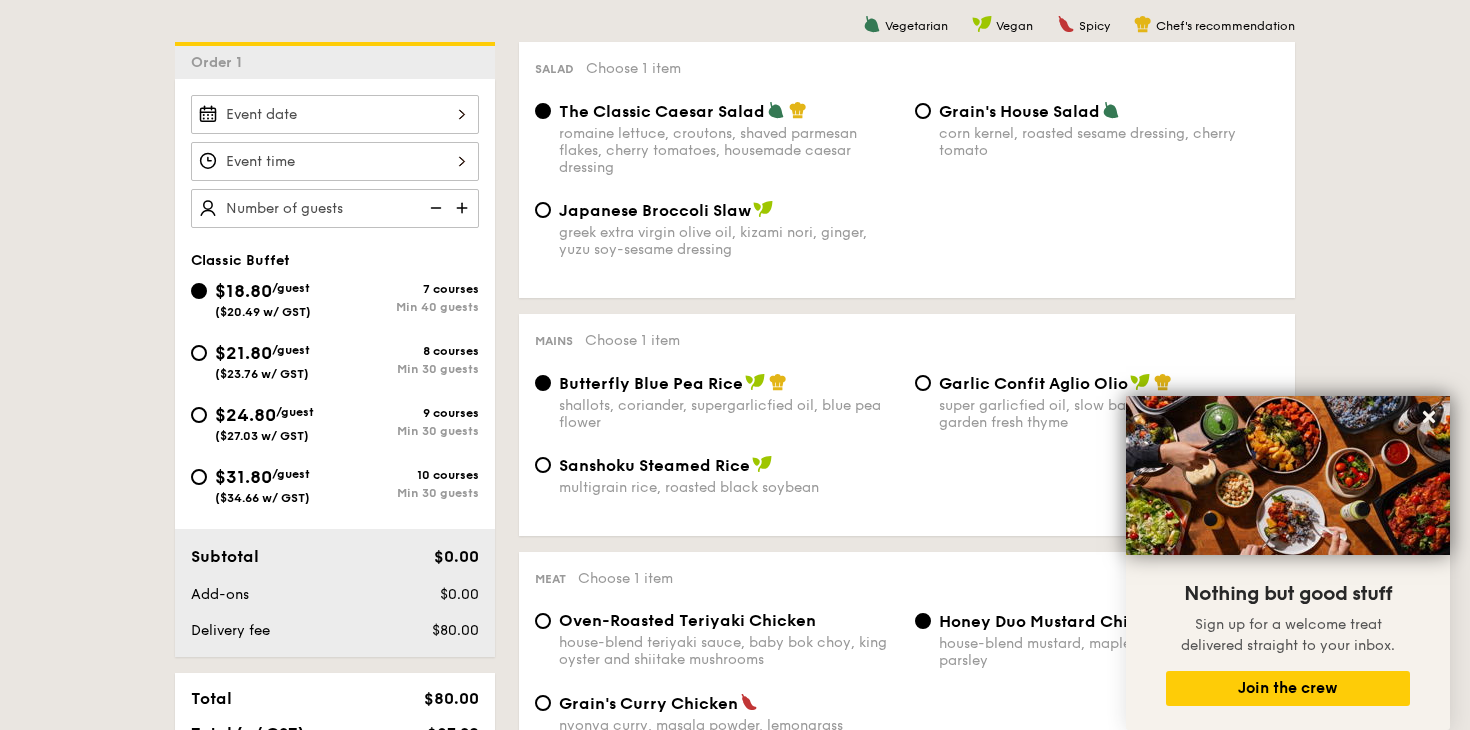 scroll, scrollTop: 434, scrollLeft: 0, axis: vertical 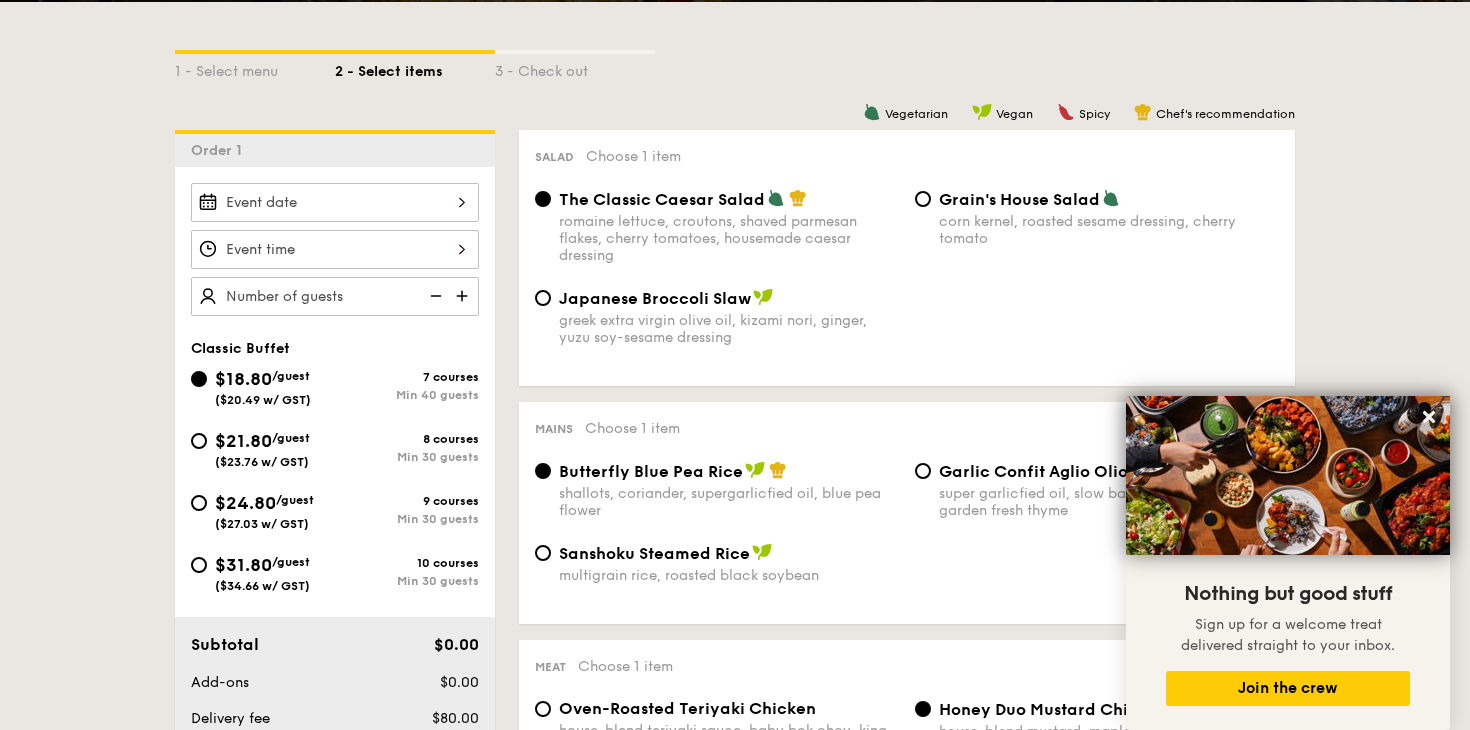 click at bounding box center (335, 202) 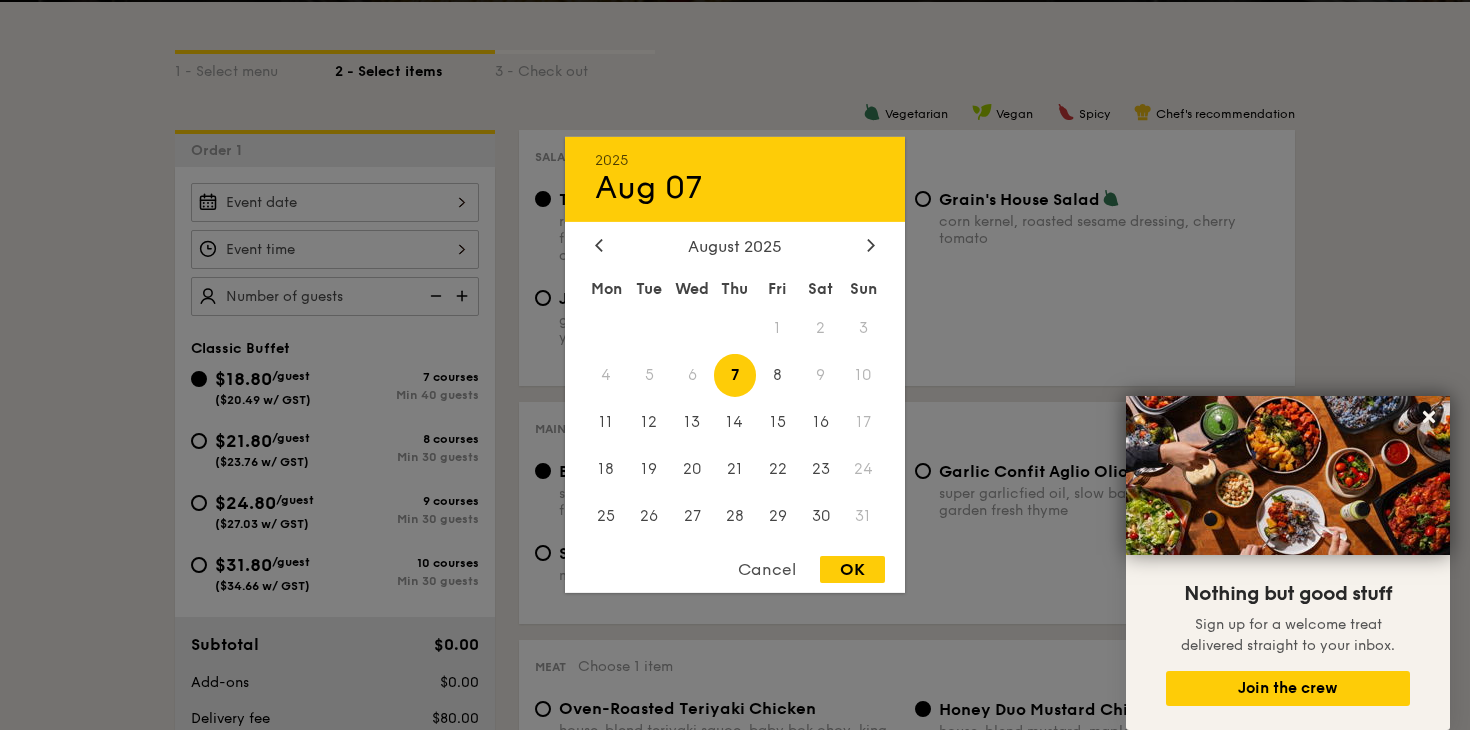 click on "August 2025" at bounding box center (735, 246) 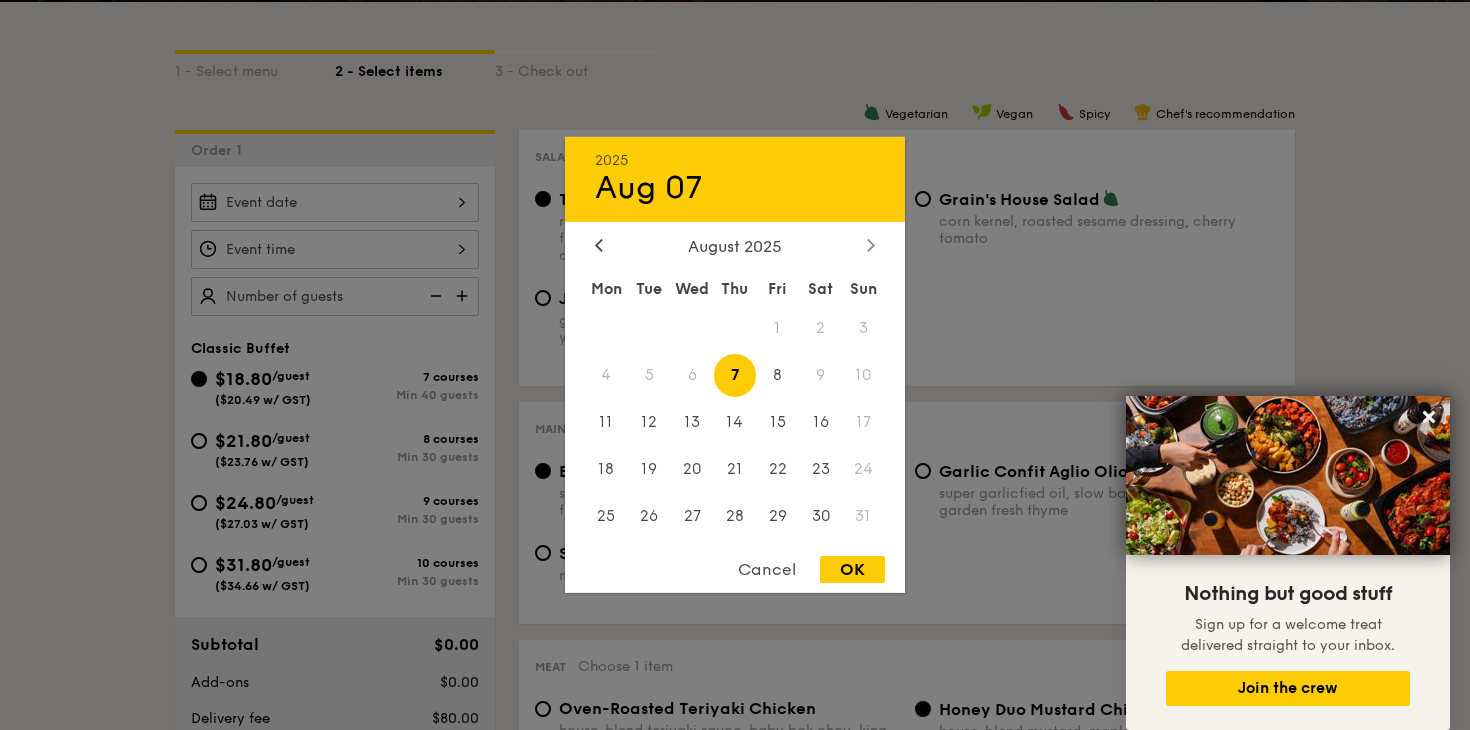 click 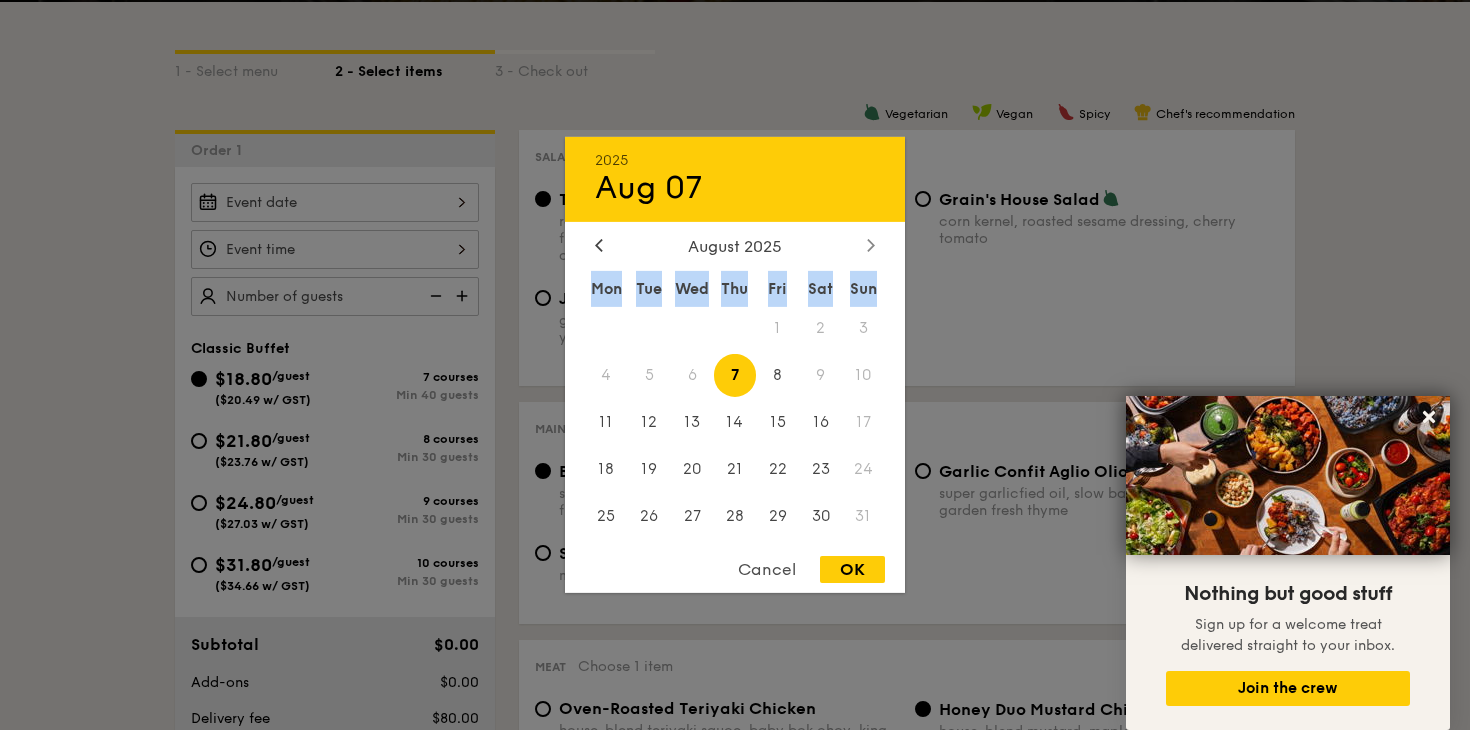 click 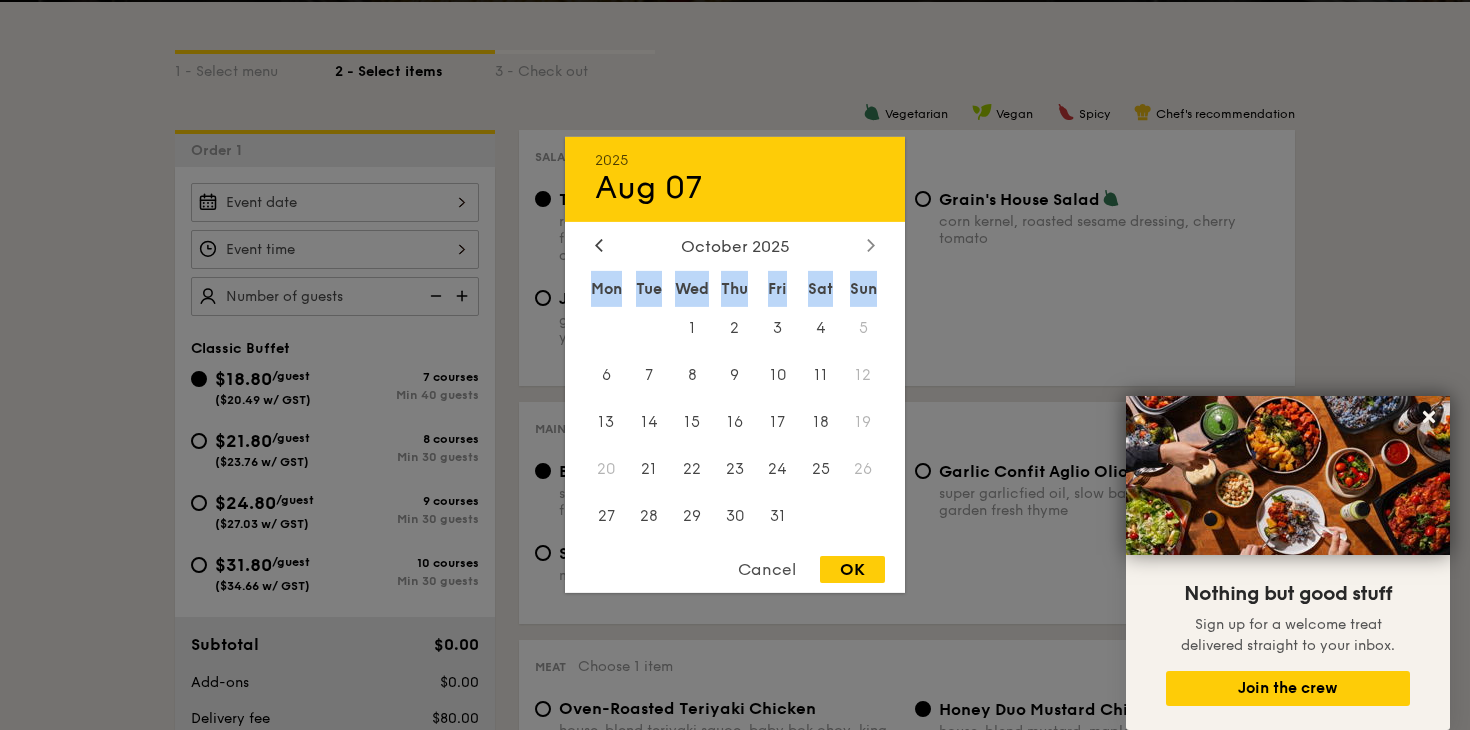 click 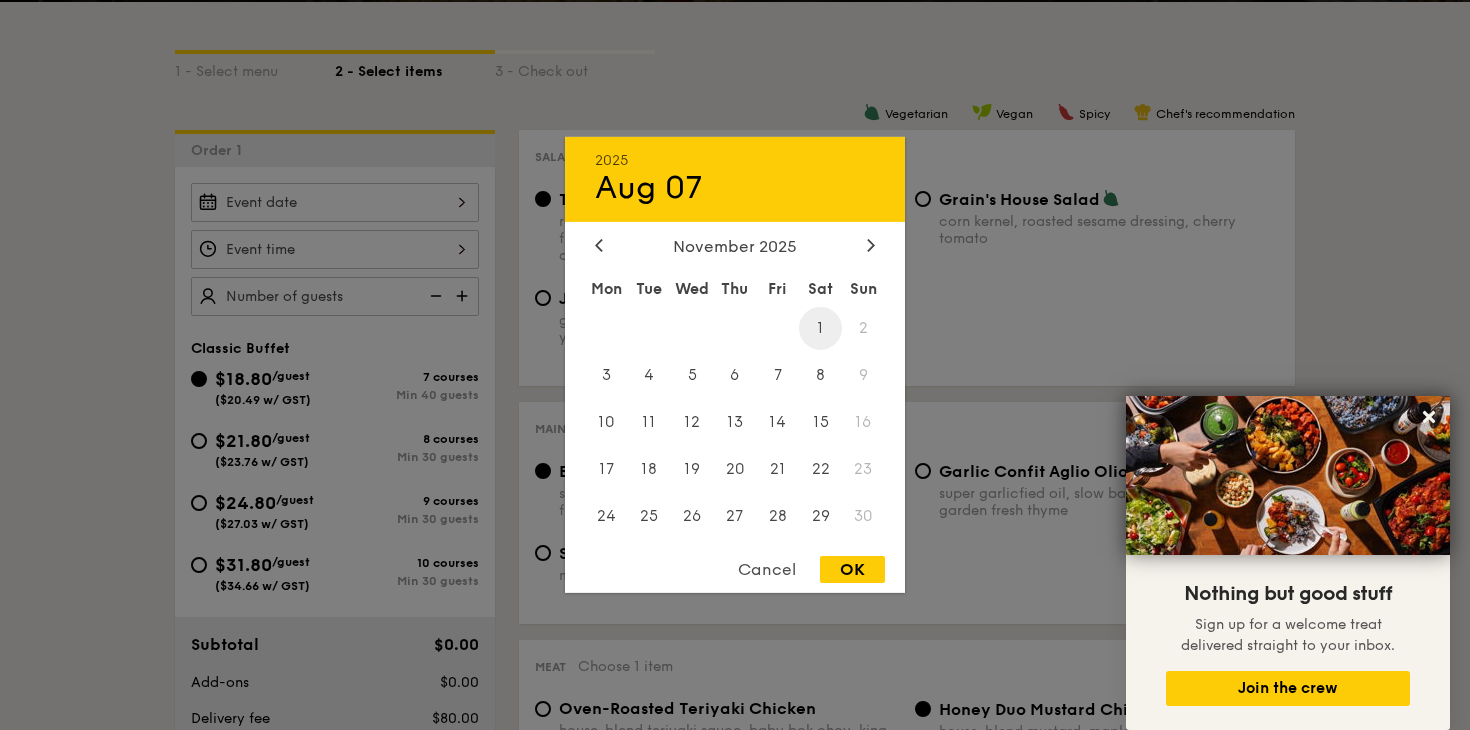 click on "1" at bounding box center (820, 328) 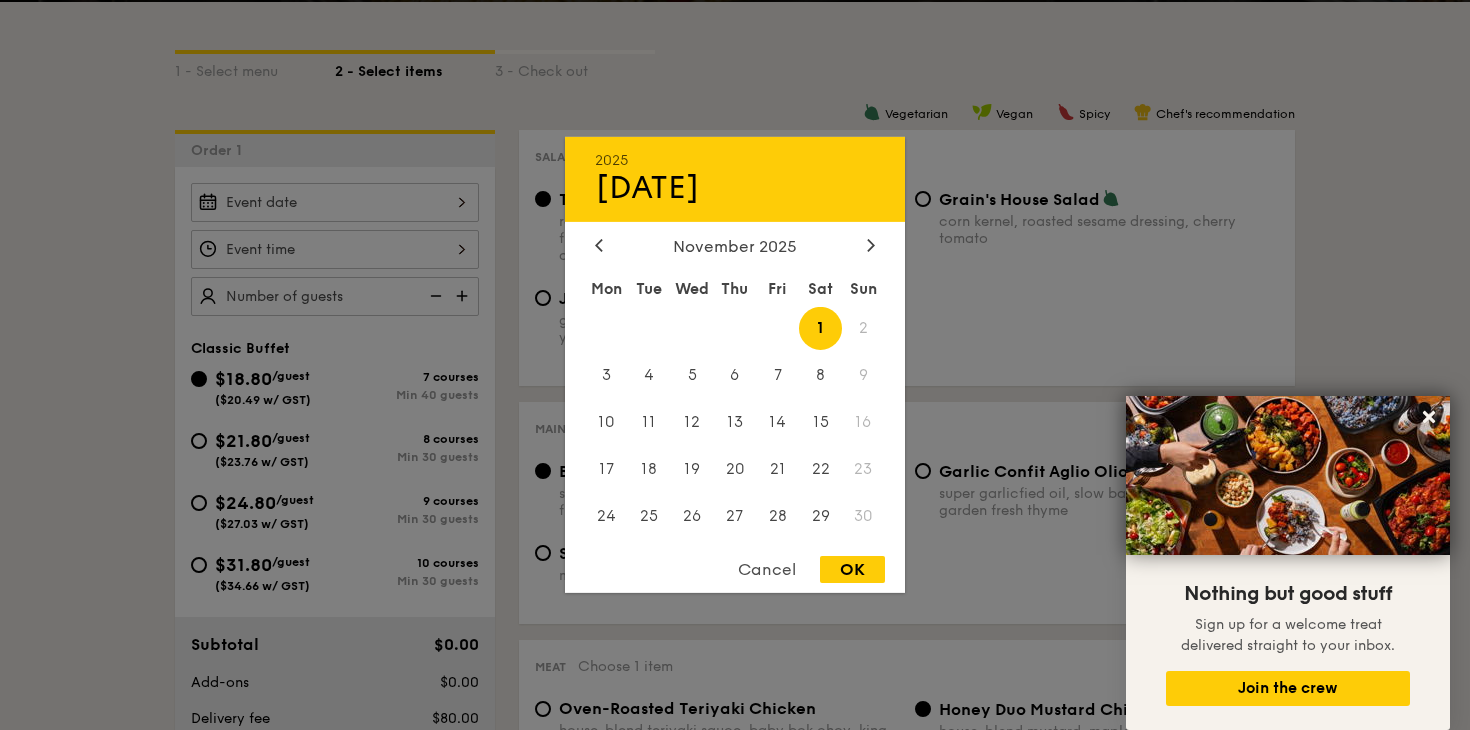 click on "OK" at bounding box center [852, 569] 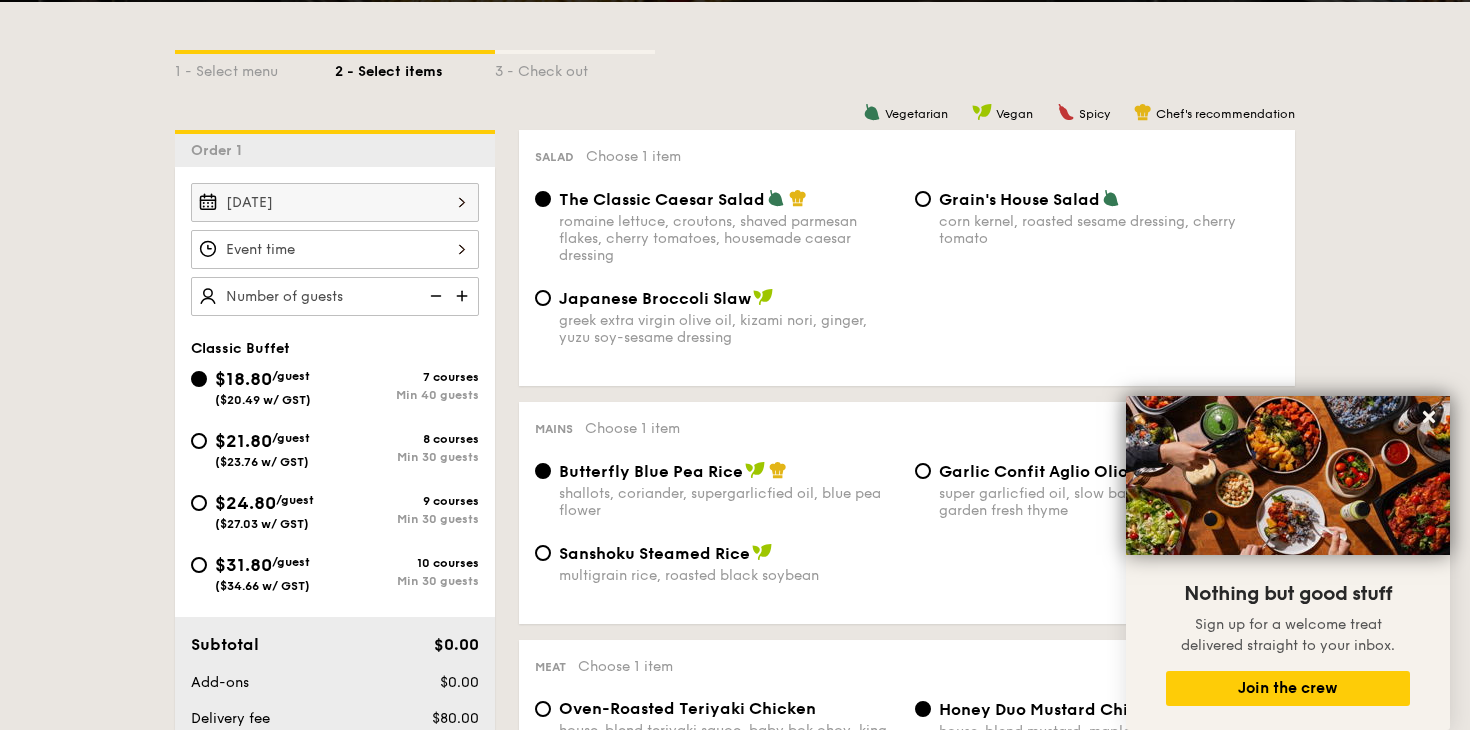 click at bounding box center [335, 249] 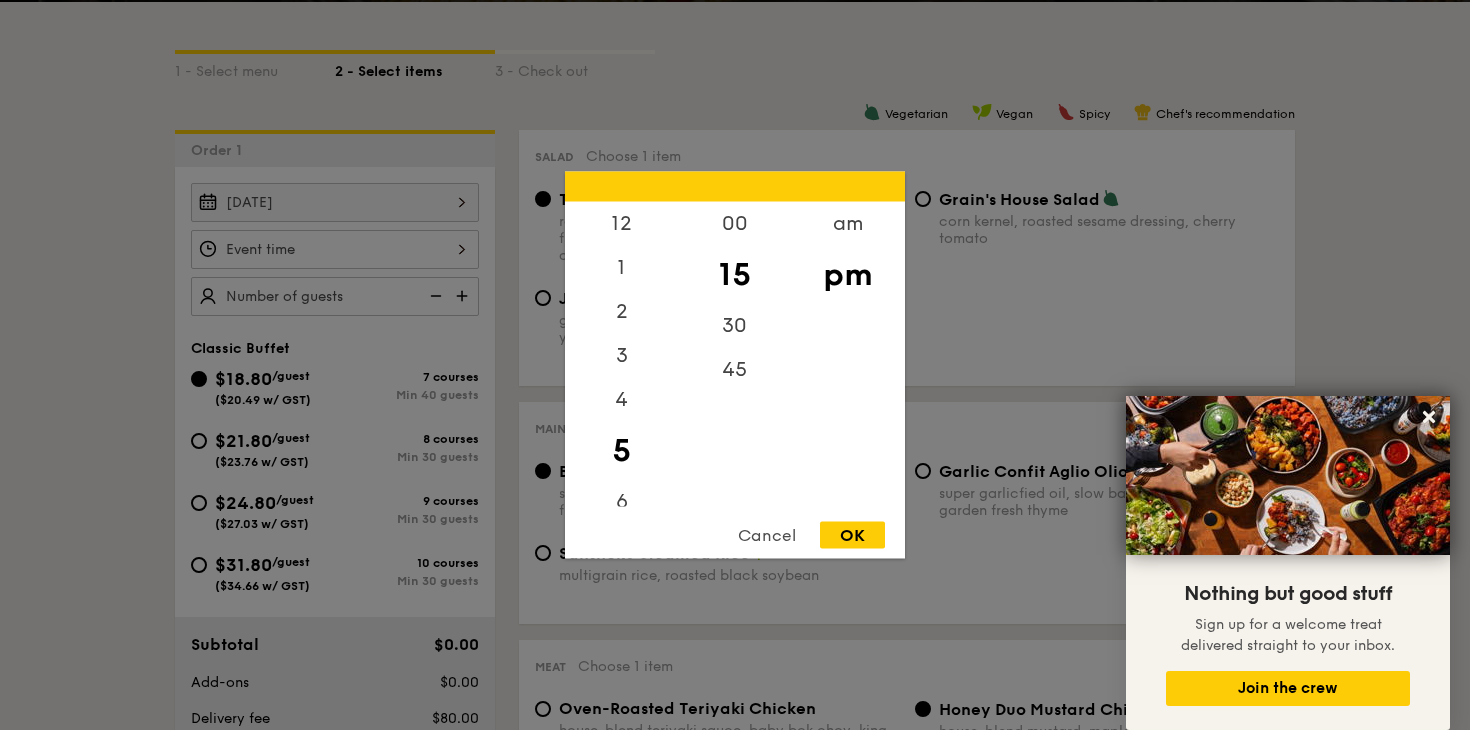 click at bounding box center (735, 365) 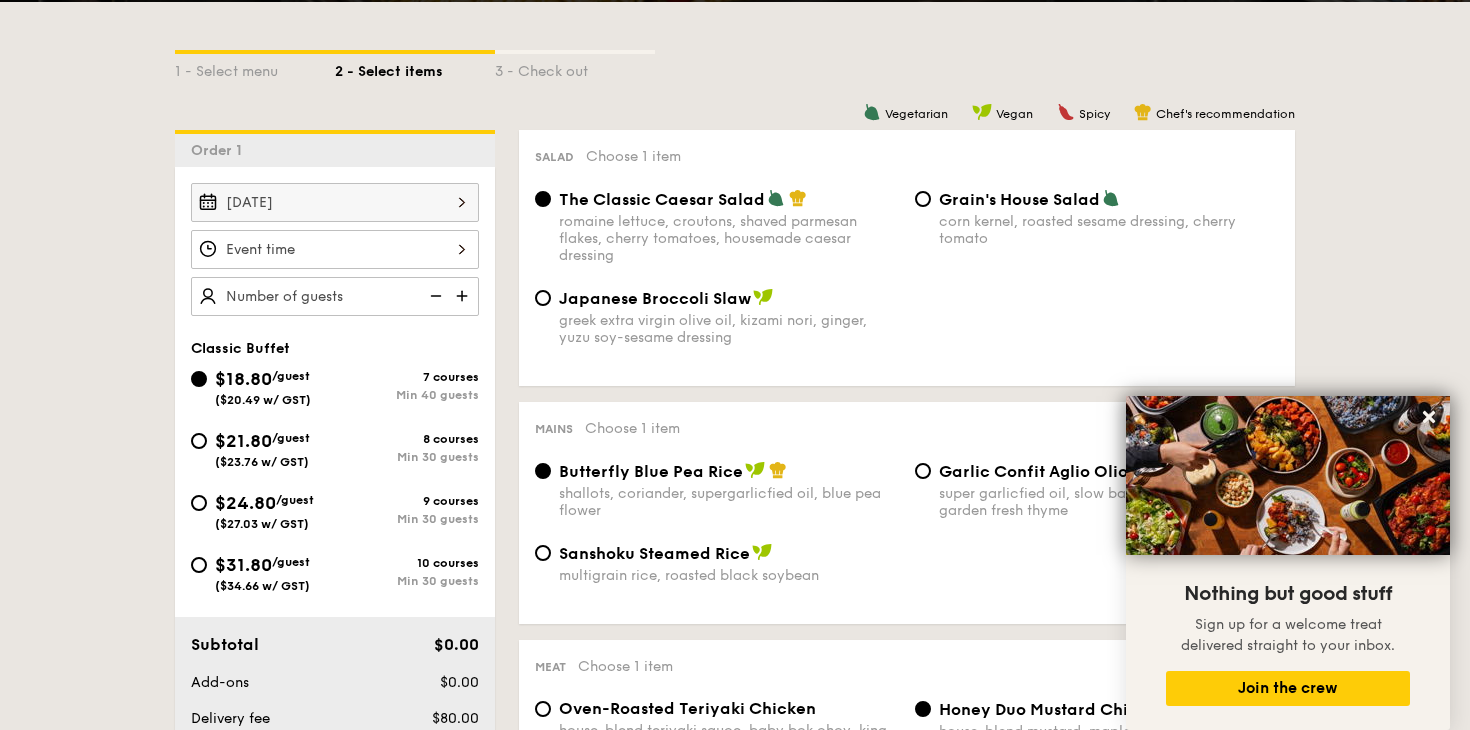 click at bounding box center (335, 249) 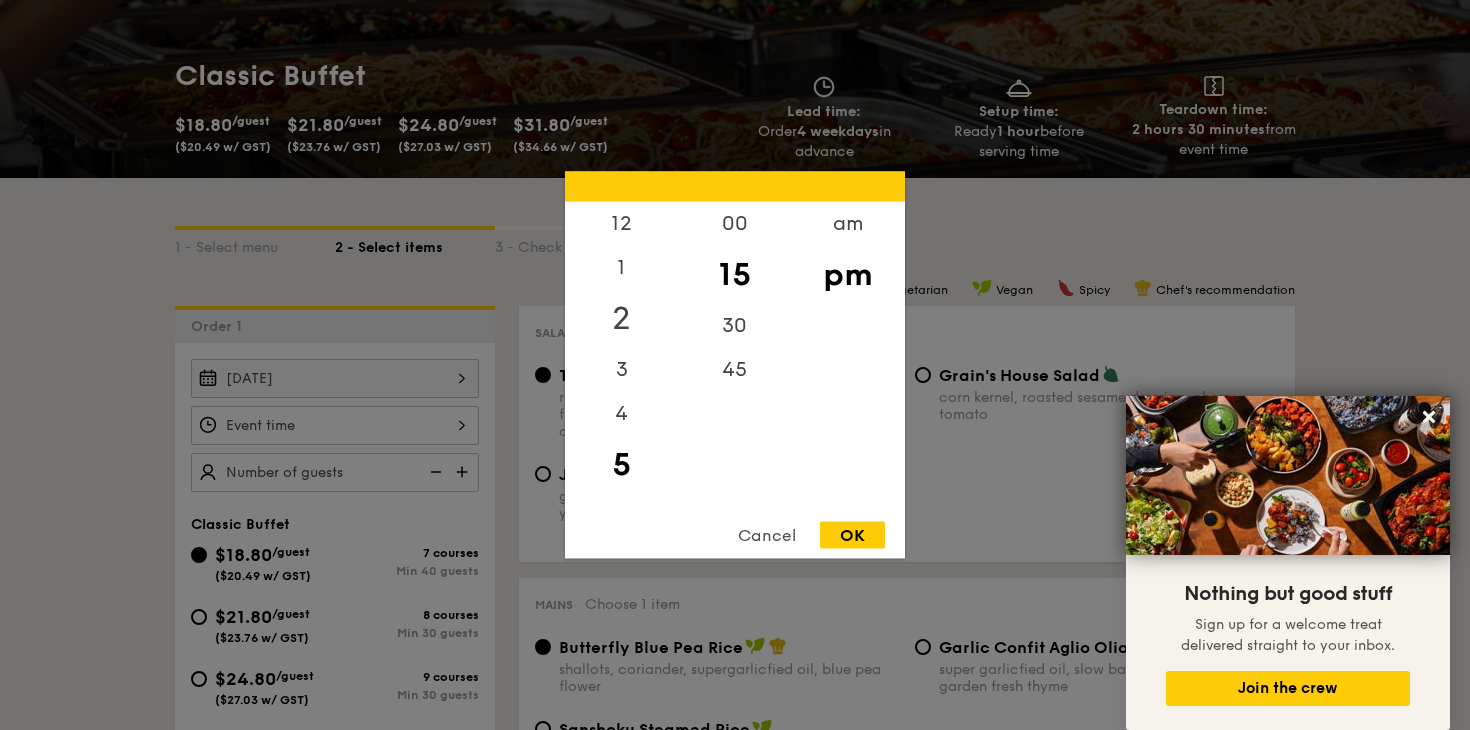 scroll, scrollTop: 241, scrollLeft: 0, axis: vertical 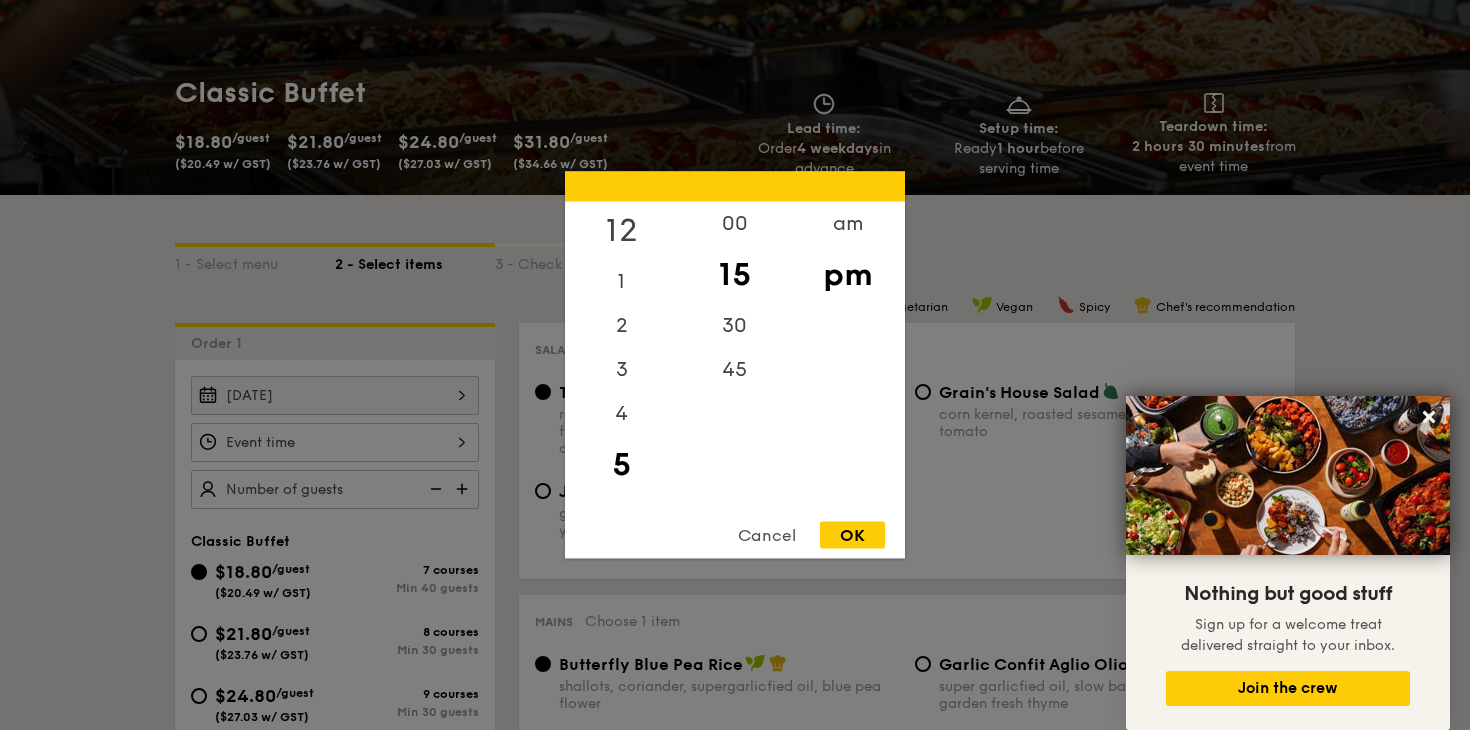 click on "12" at bounding box center [621, 231] 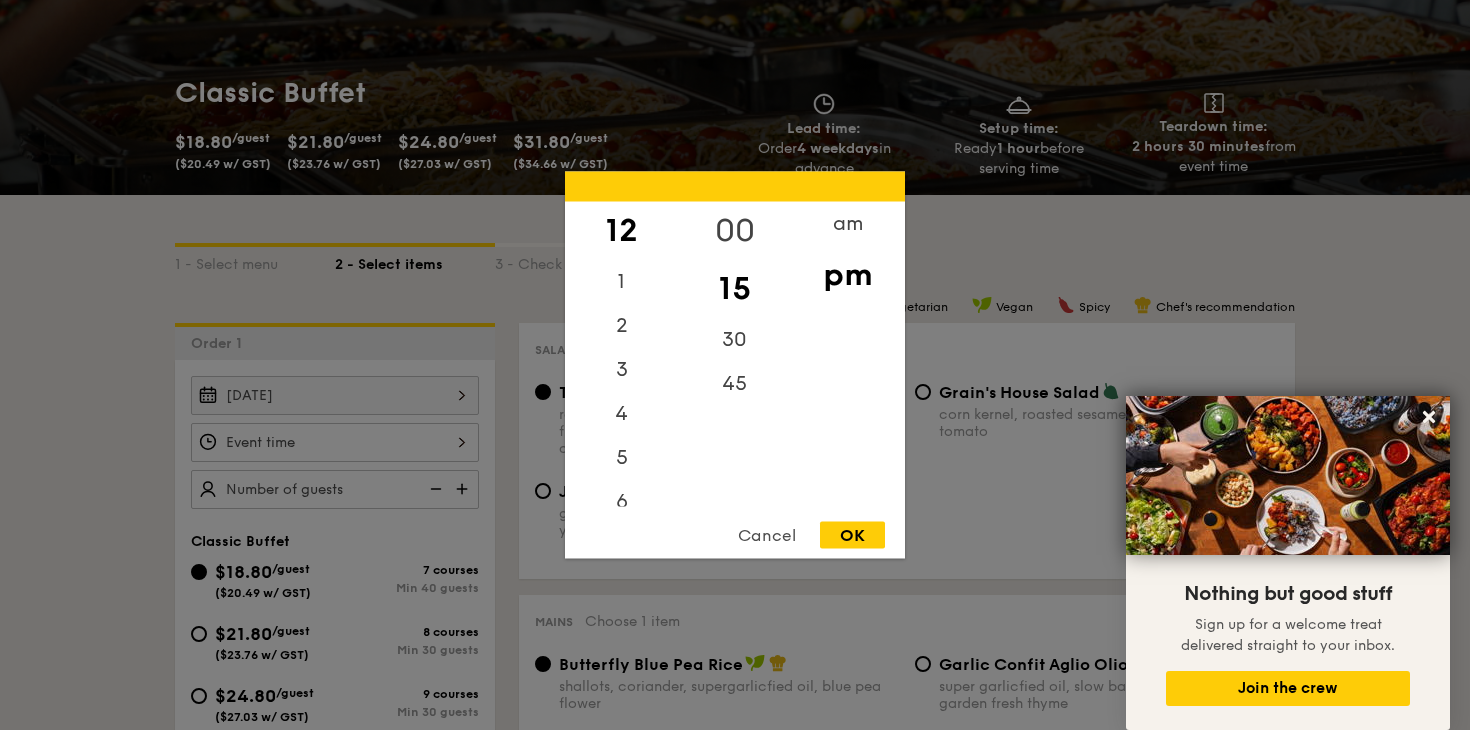 click on "00" at bounding box center (734, 231) 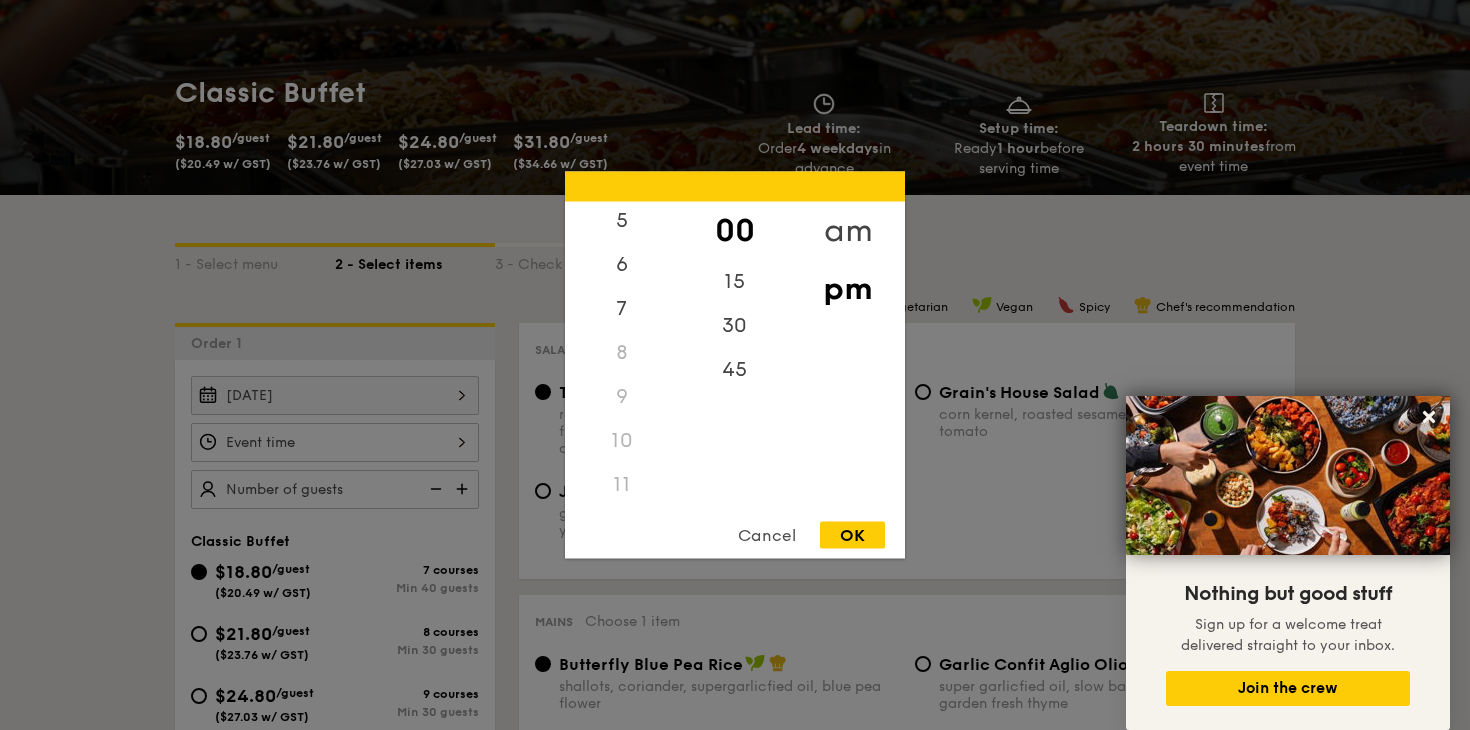 click on "am" at bounding box center [847, 231] 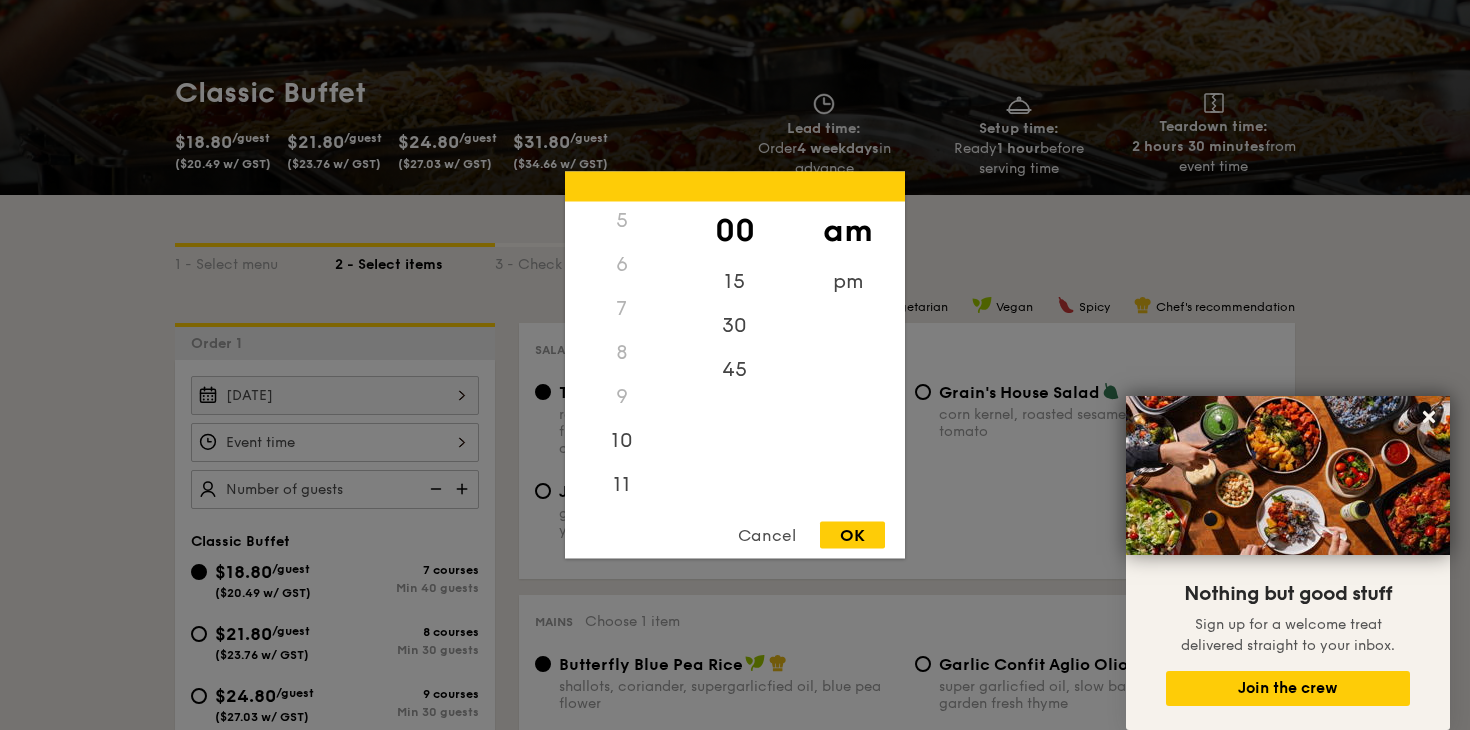 scroll, scrollTop: 223, scrollLeft: 0, axis: vertical 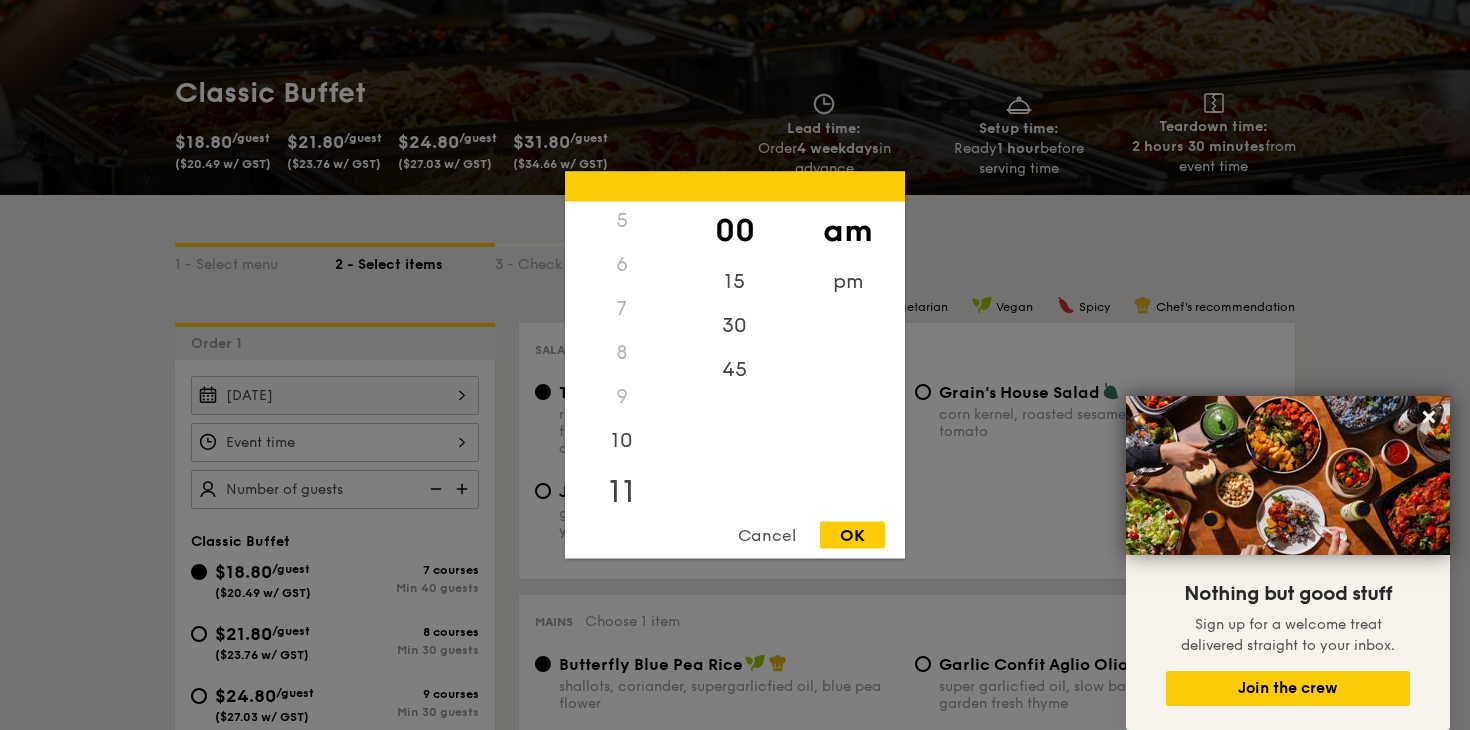 click on "11" at bounding box center [621, 492] 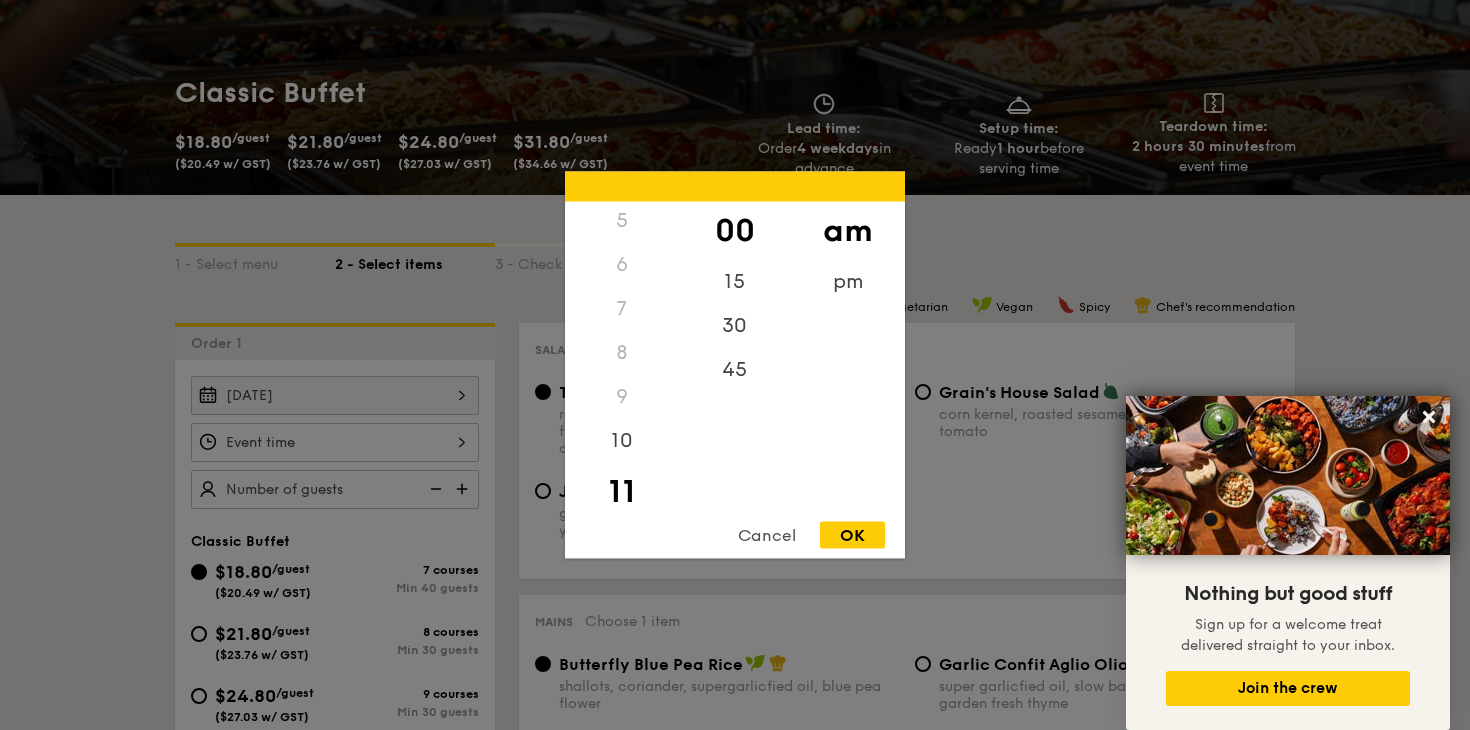 click on "OK" at bounding box center [852, 535] 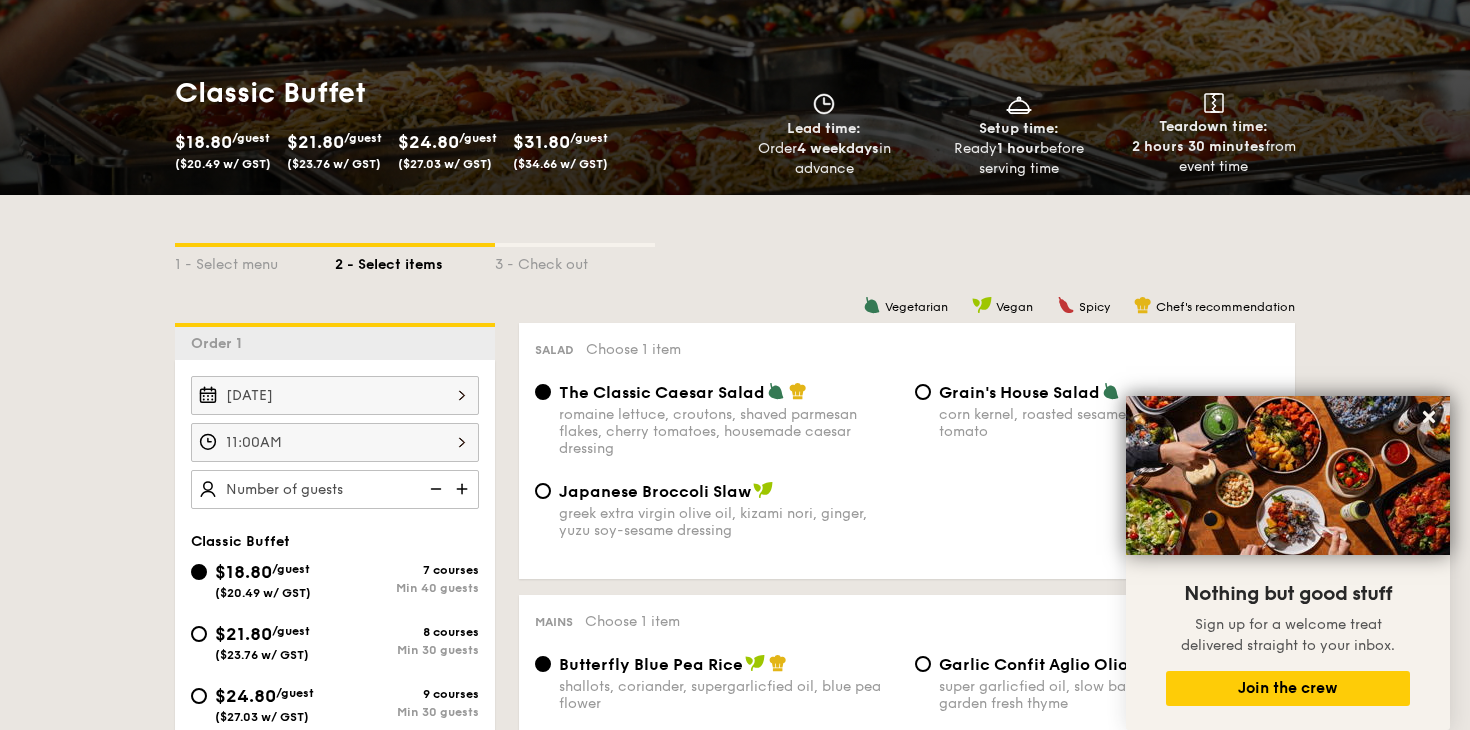 click at bounding box center (464, 489) 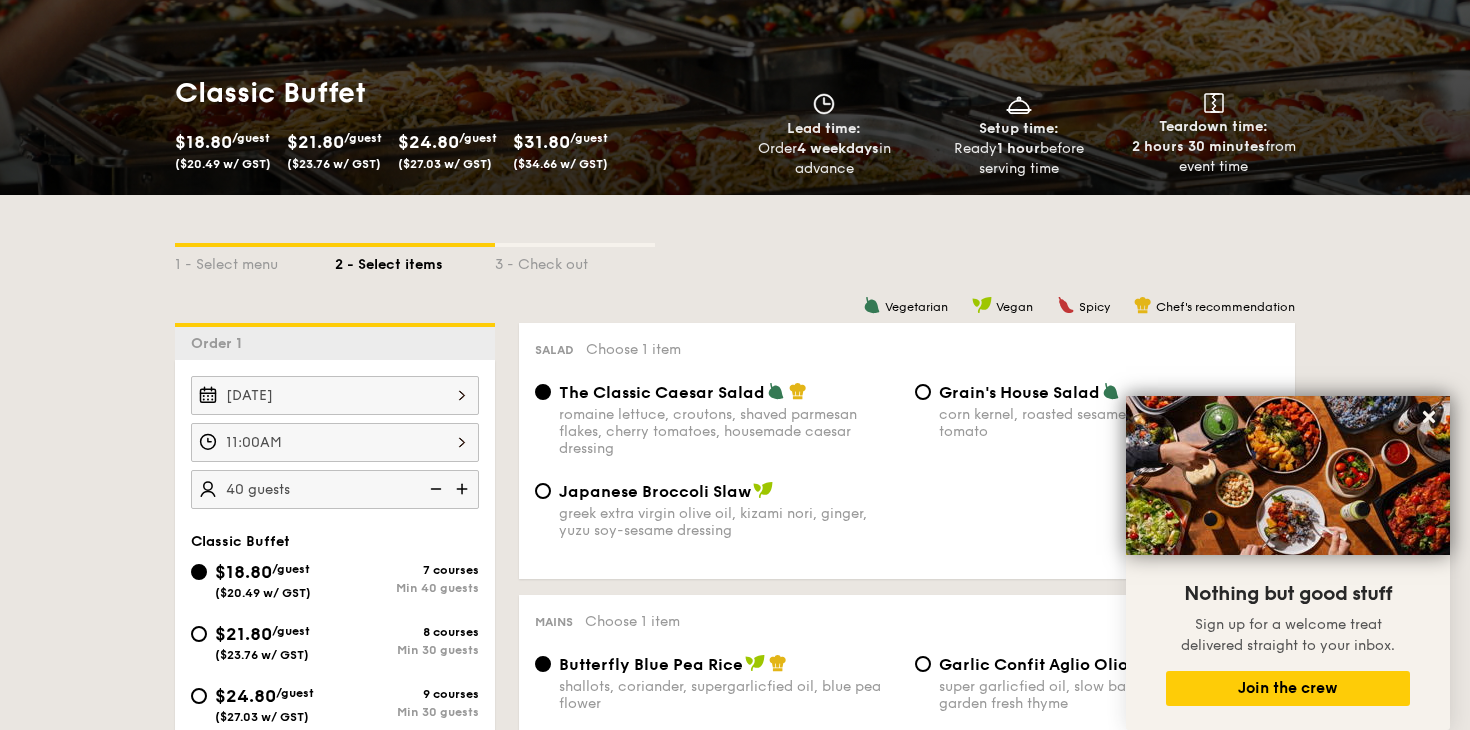 click at bounding box center (464, 489) 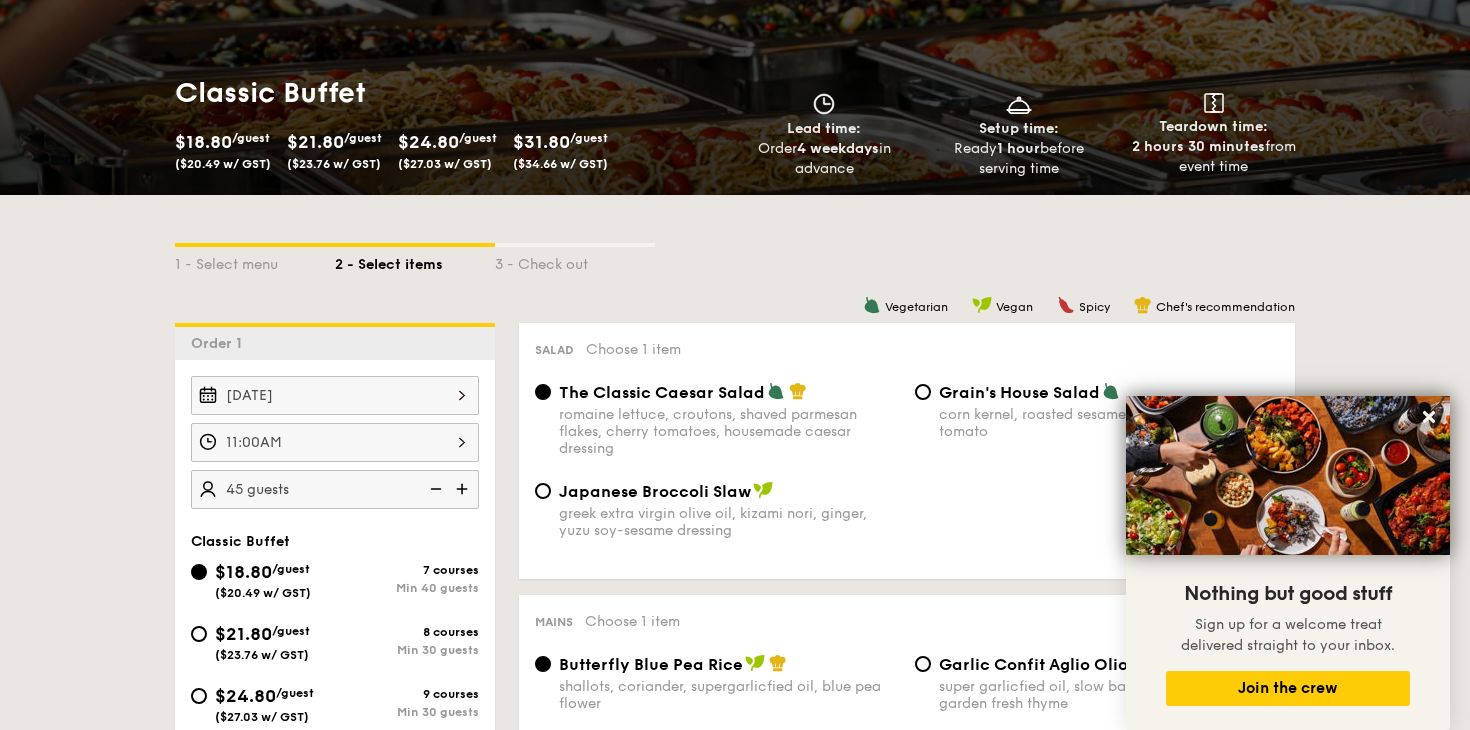 click at bounding box center (434, 489) 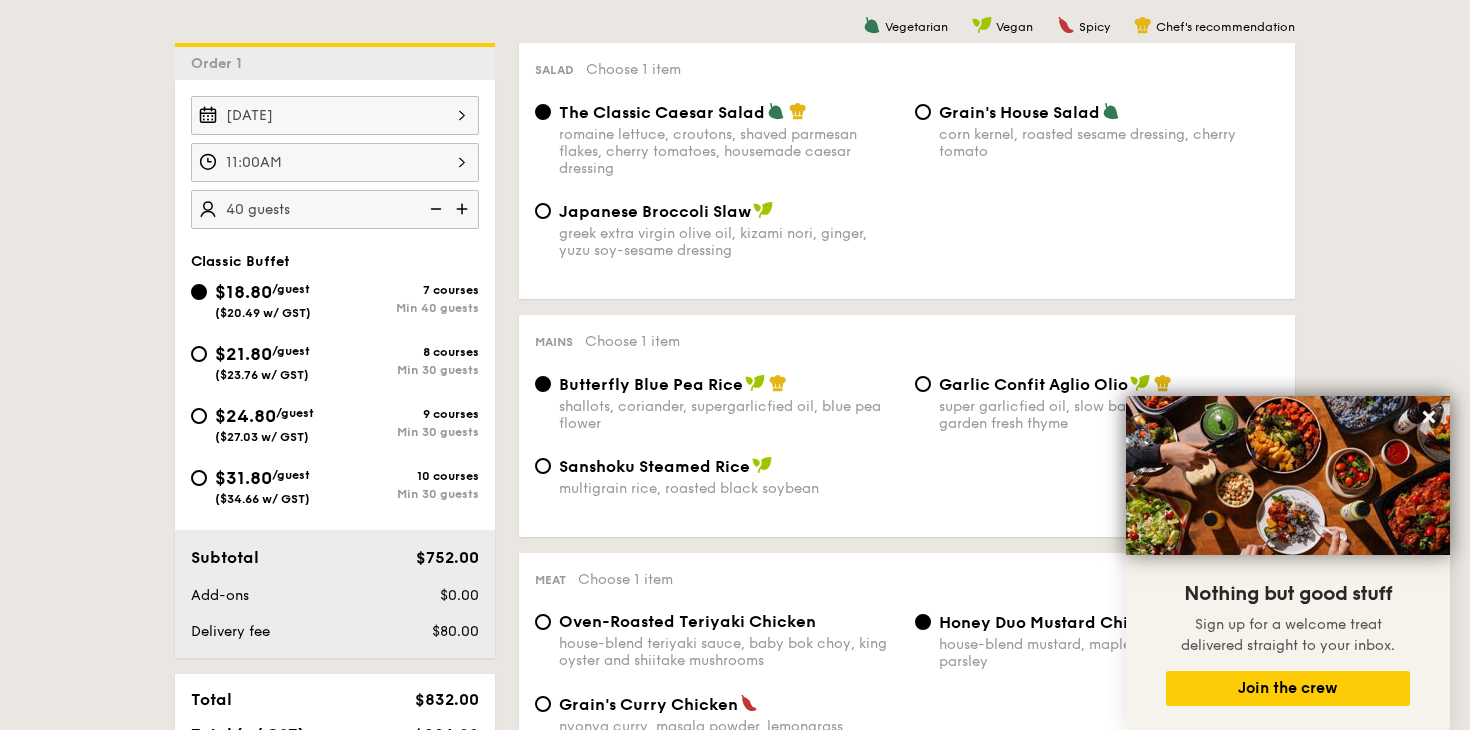 scroll, scrollTop: 523, scrollLeft: 0, axis: vertical 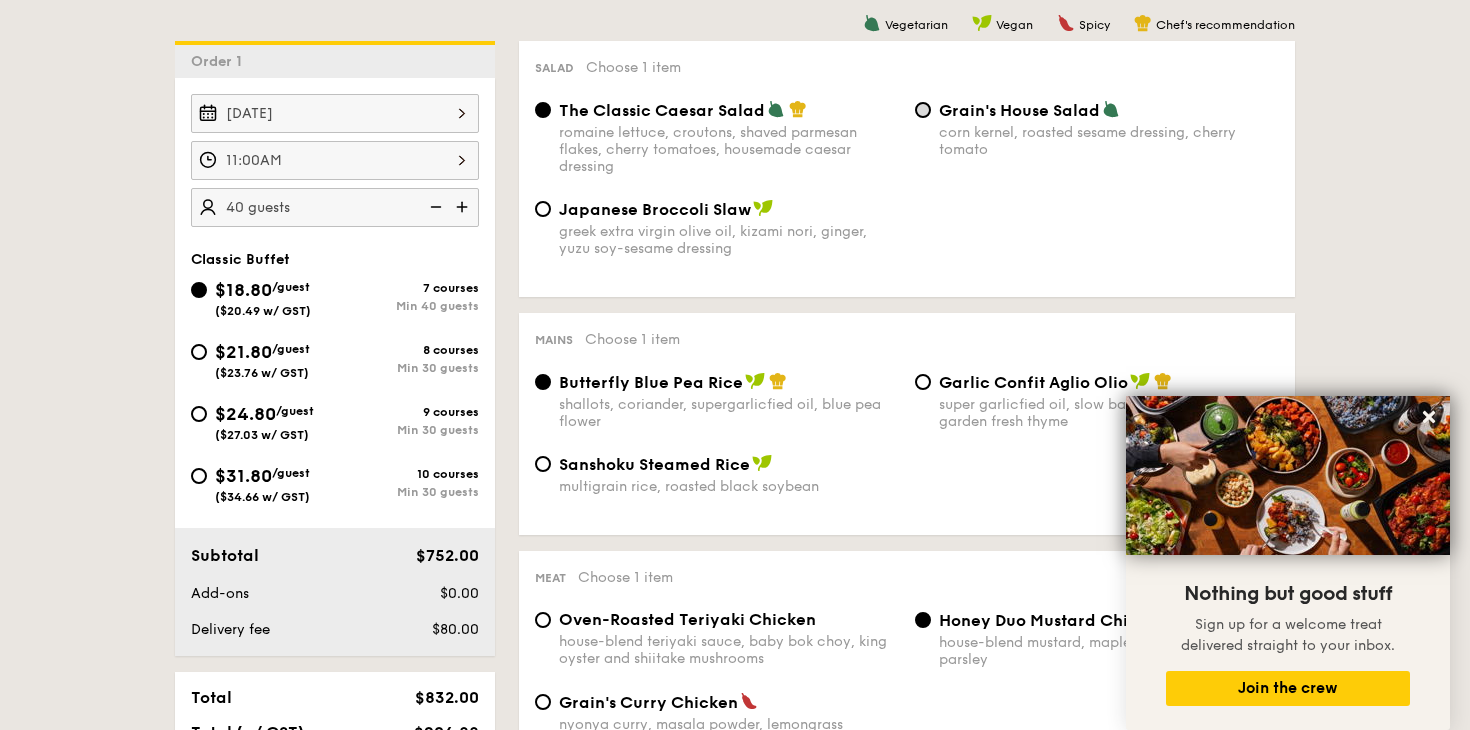 click on "Grain's House Salad corn kernel, roasted sesame dressing, cherry tomato" at bounding box center (923, 110) 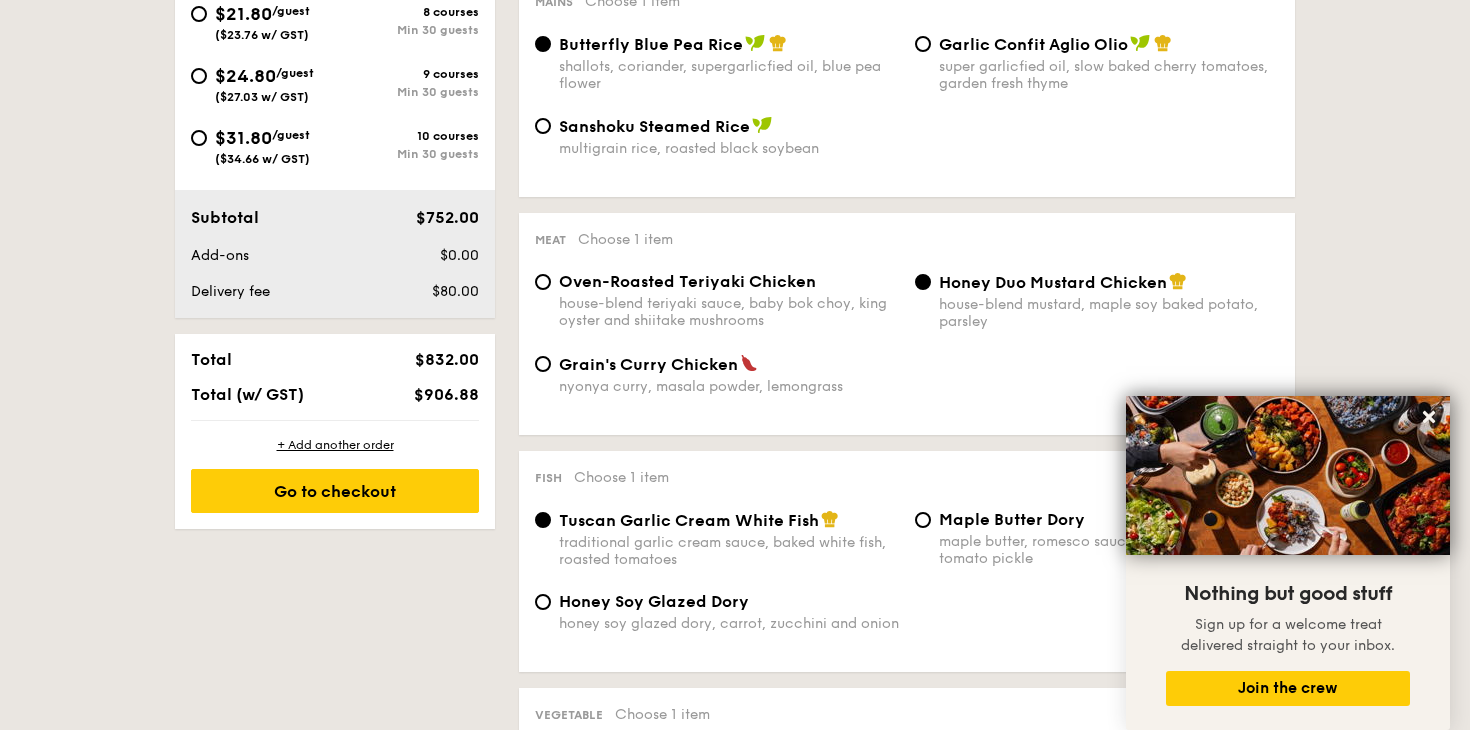 scroll, scrollTop: 903, scrollLeft: 0, axis: vertical 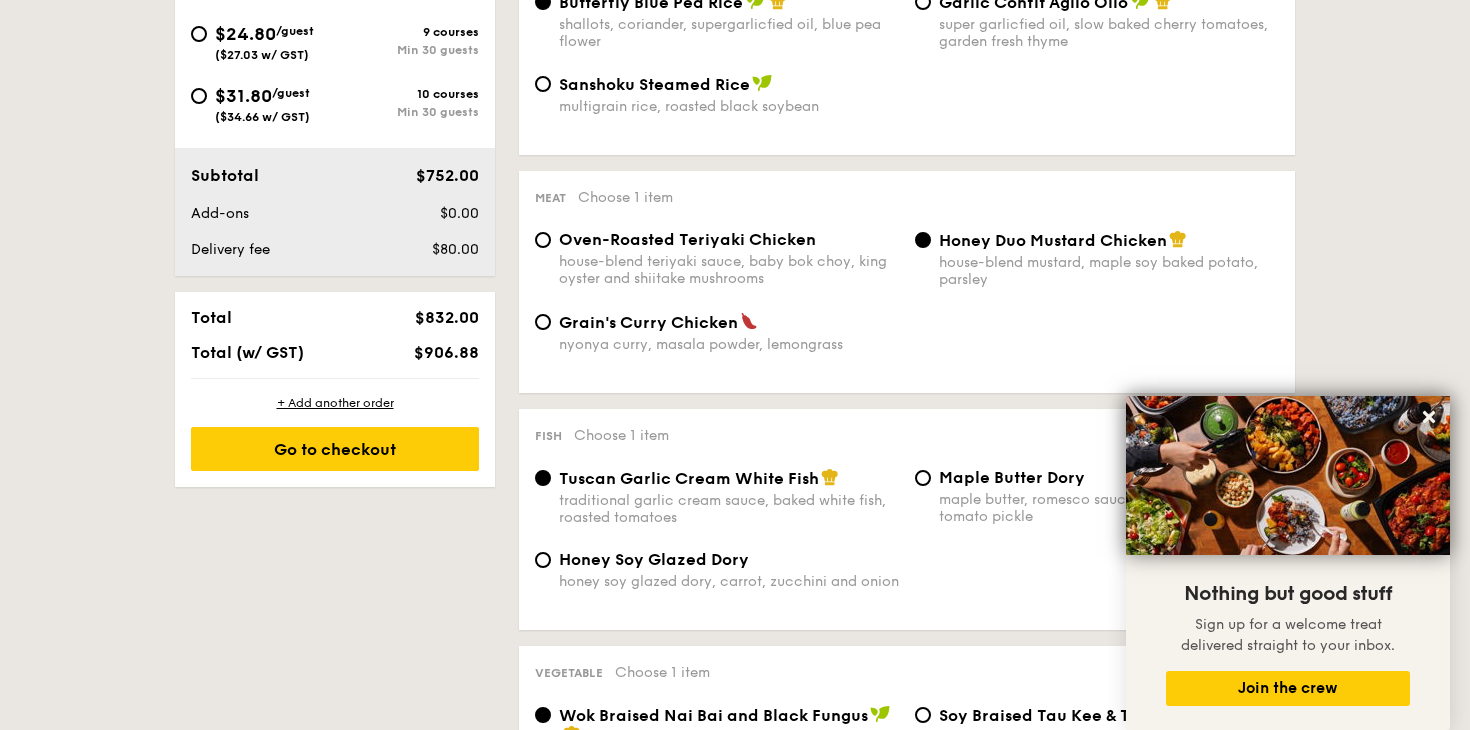 click on "Oven-Roasted Teriyaki Chicken" at bounding box center (687, 239) 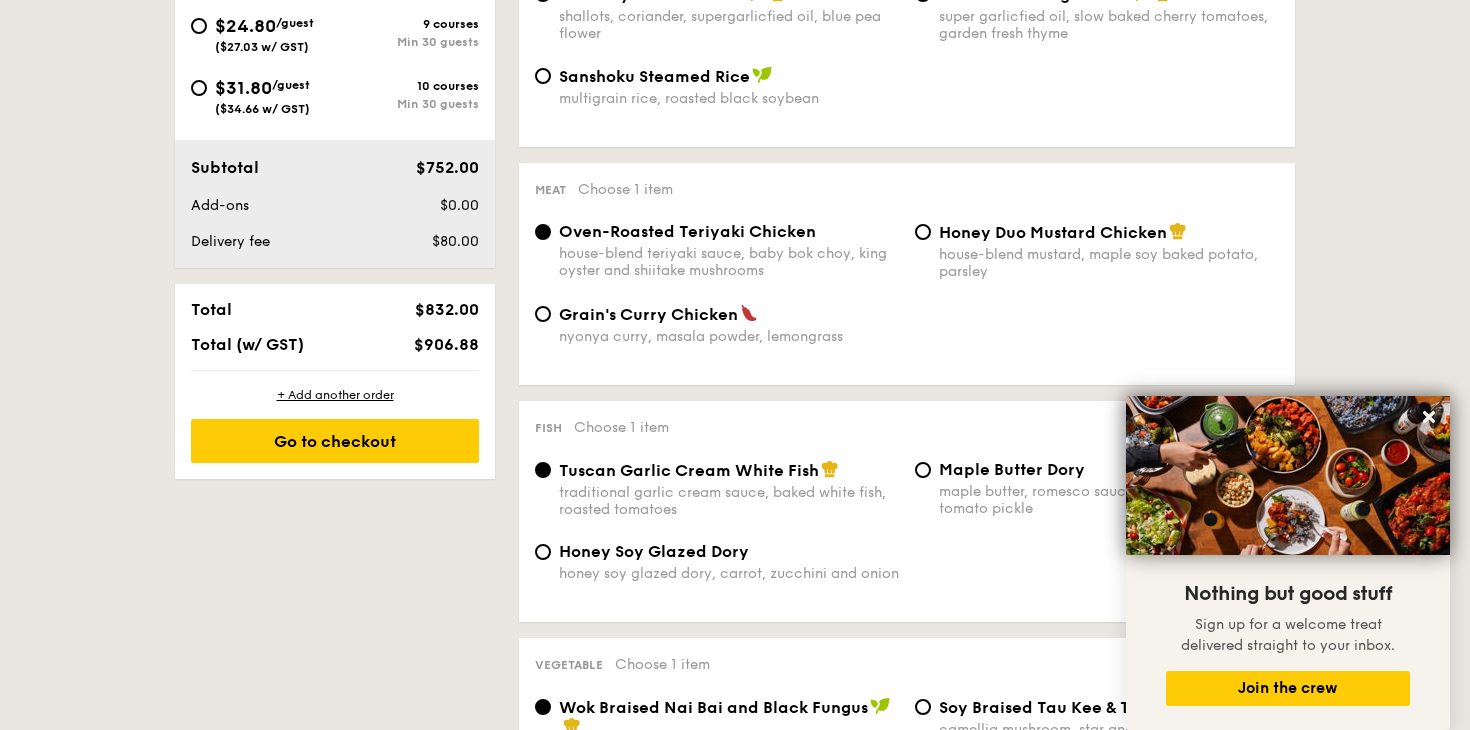 scroll, scrollTop: 922, scrollLeft: 0, axis: vertical 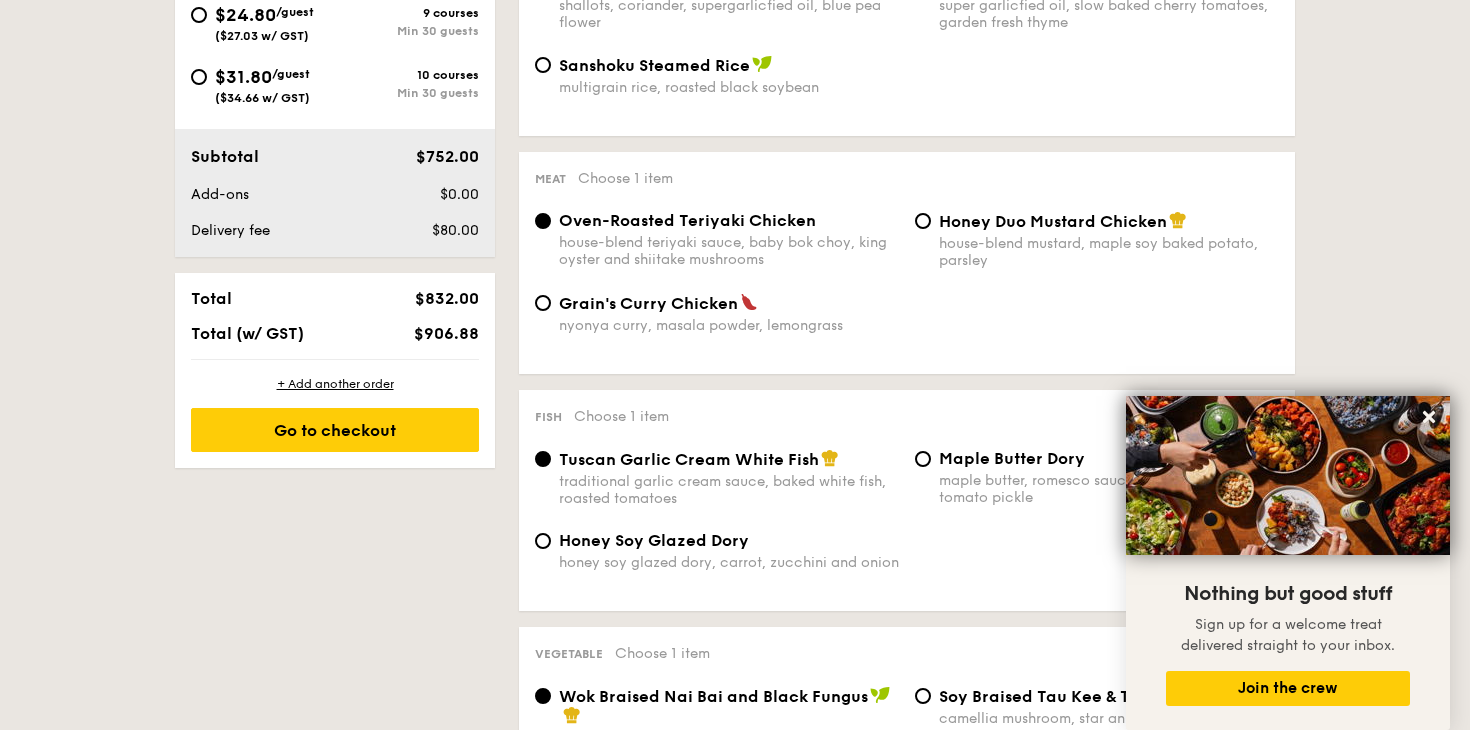 click on "Meat
Choose 1 item
Oven-Roasted Teriyaki Chicken house-blend teriyaki sauce, baby bok choy, king oyster and shiitake mushrooms Honey Duo Mustard Chicken house-blend mustard, maple soy baked potato, parsley Grain's Curry Chicken nyonya curry, masala powder, lemongrass" at bounding box center (907, 263) 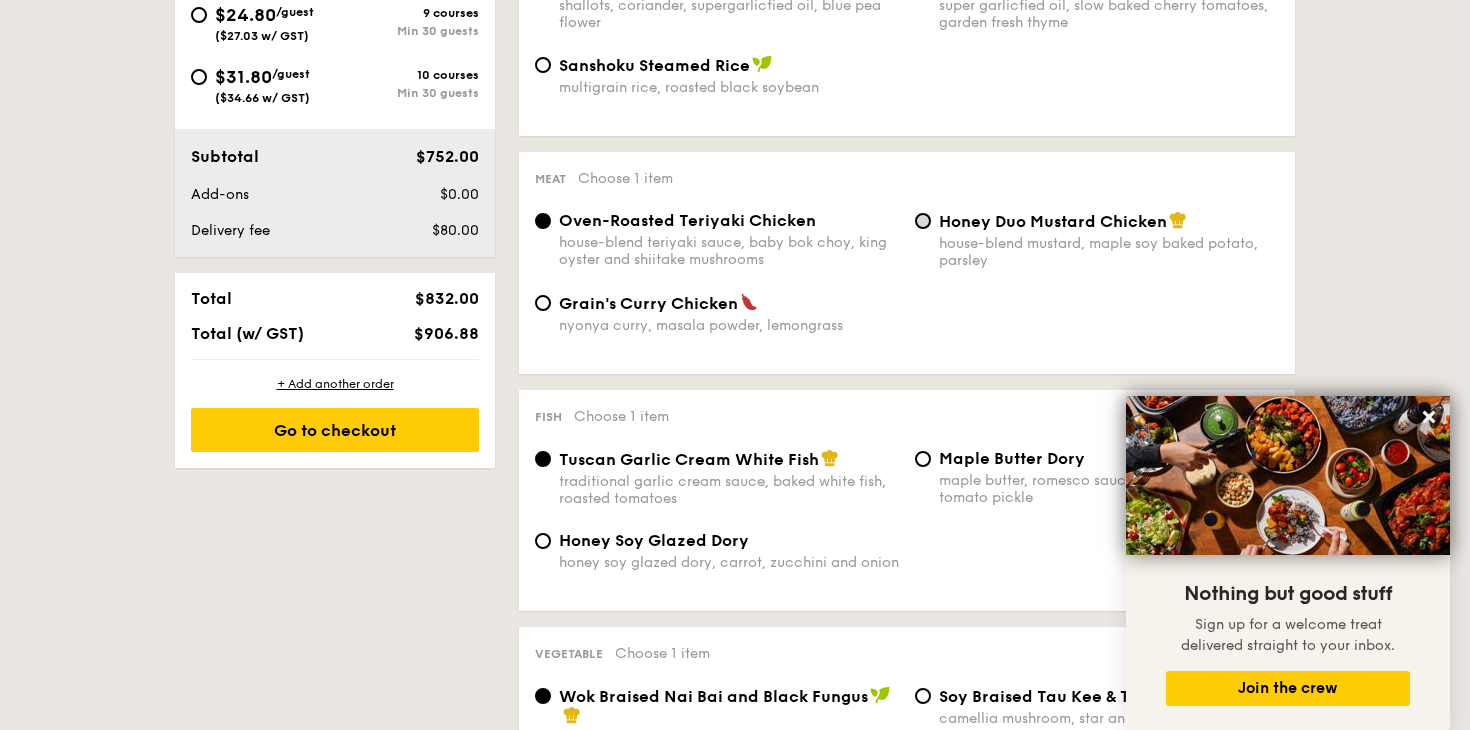 click on "Honey Duo Mustard Chicken house-blend mustard, maple soy baked potato, parsley" at bounding box center (923, 221) 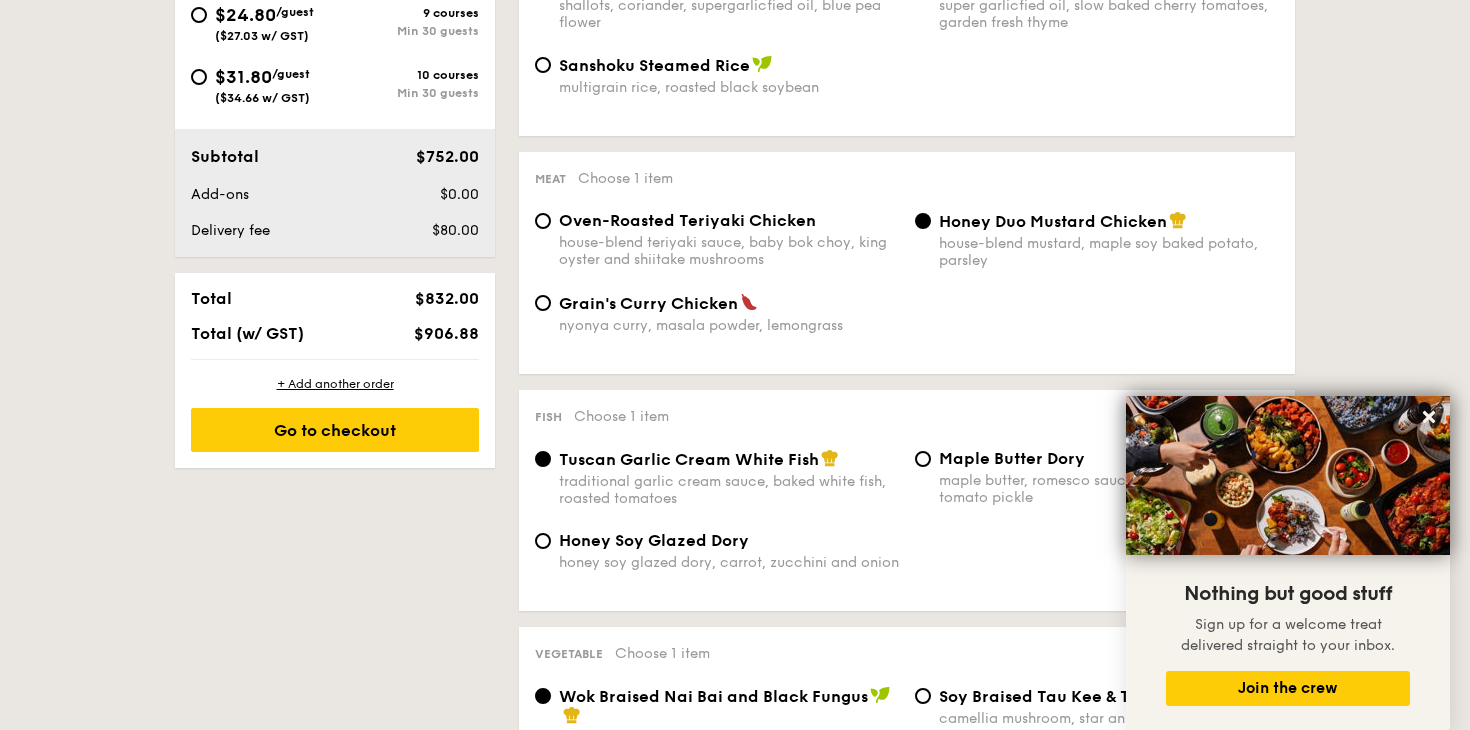 click on "Oven-Roasted Teriyaki Chicken" at bounding box center [687, 220] 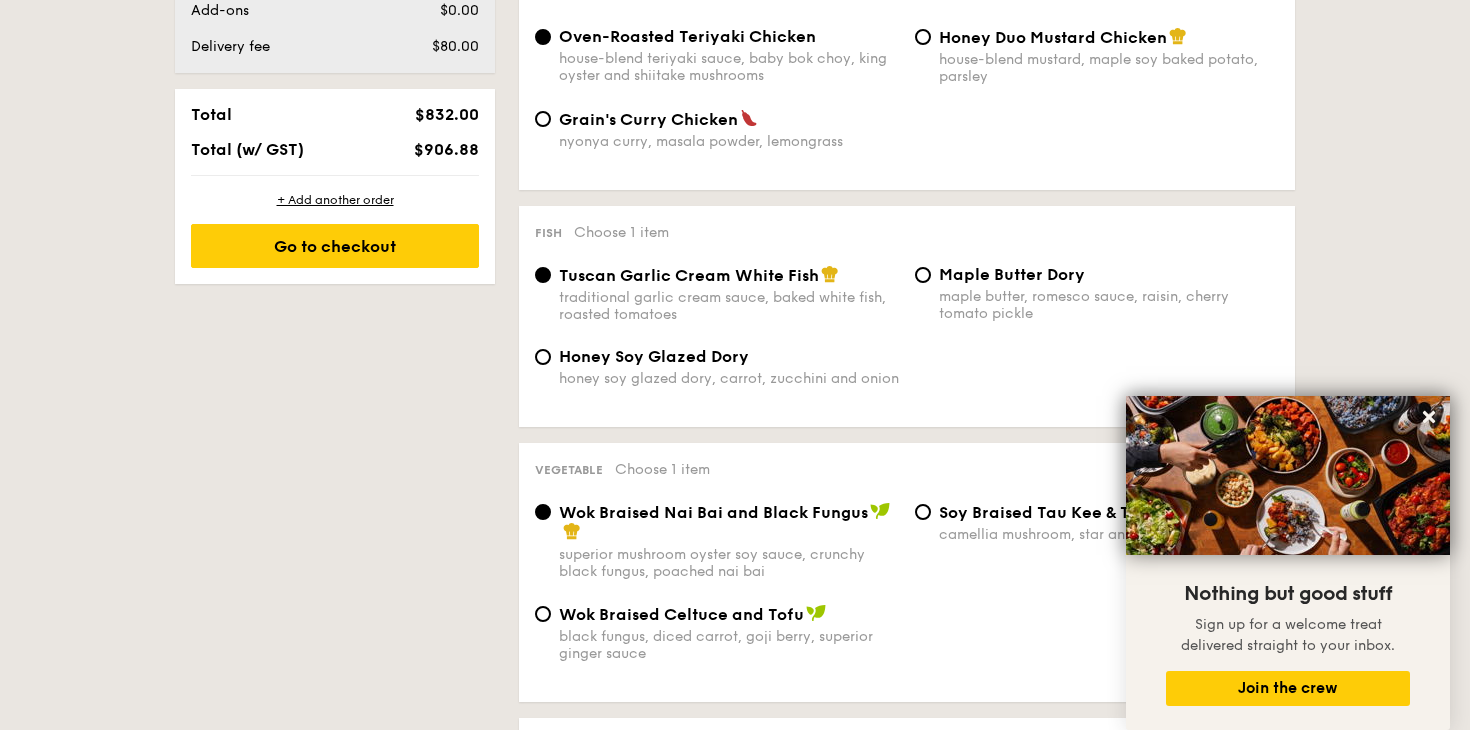 scroll, scrollTop: 1110, scrollLeft: 0, axis: vertical 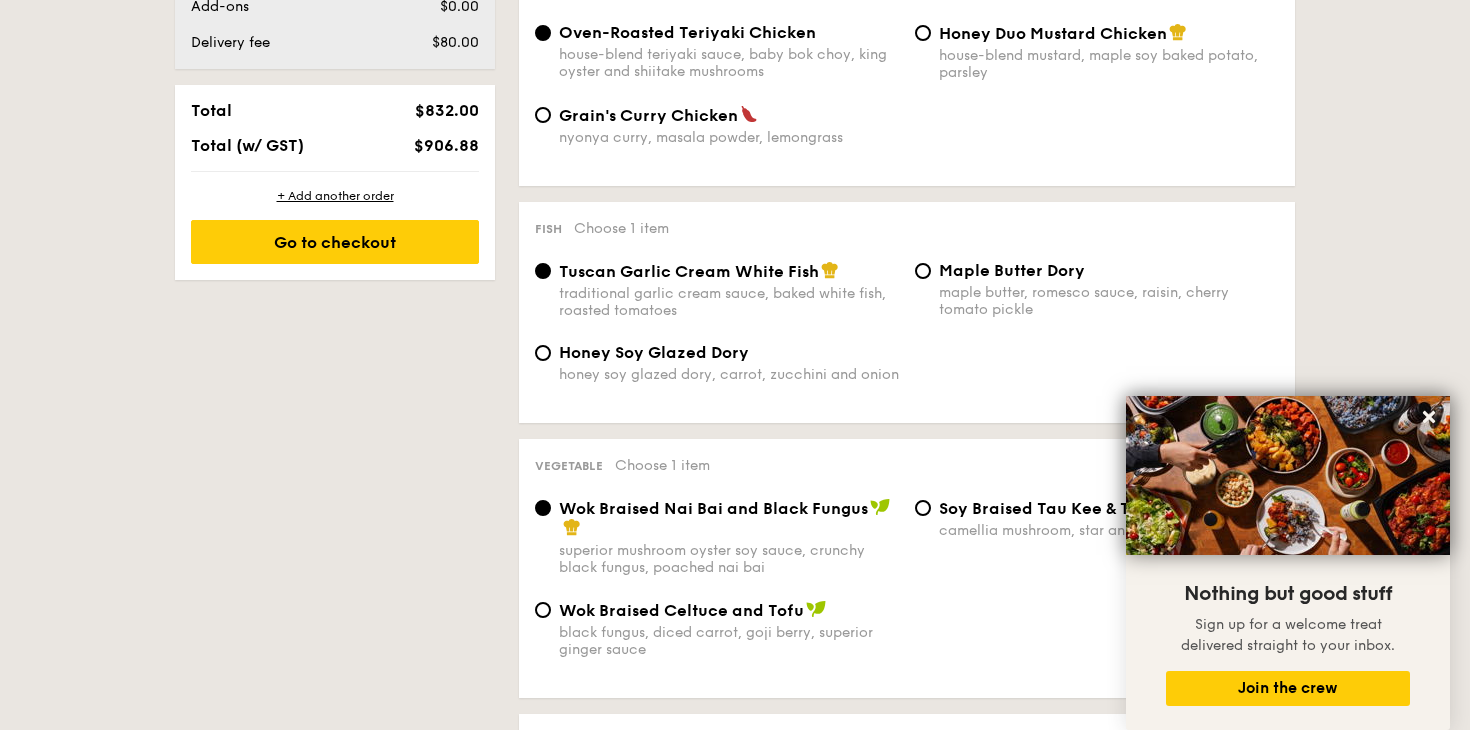 click on "maple butter, romesco sauce, raisin, cherry tomato pickle" at bounding box center (1109, 301) 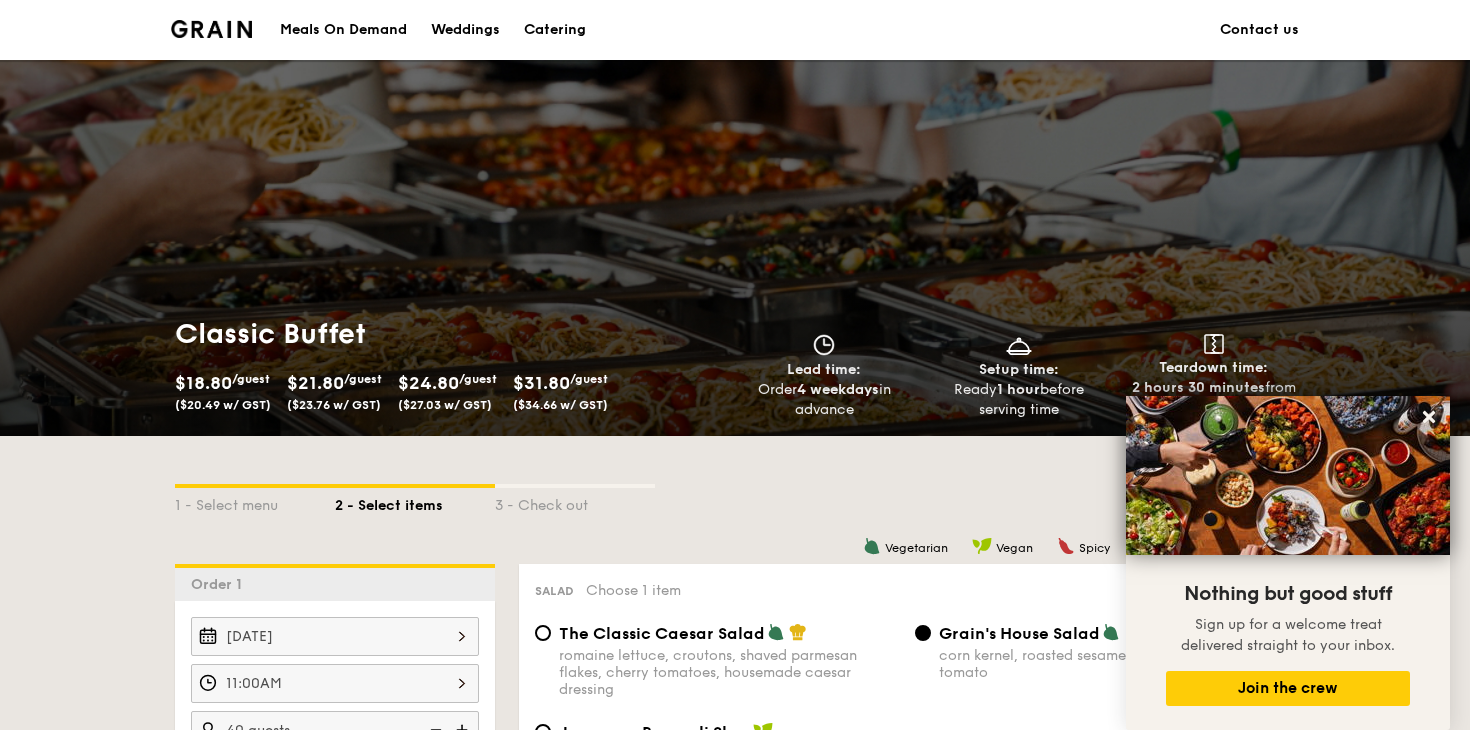 scroll, scrollTop: 0, scrollLeft: 0, axis: both 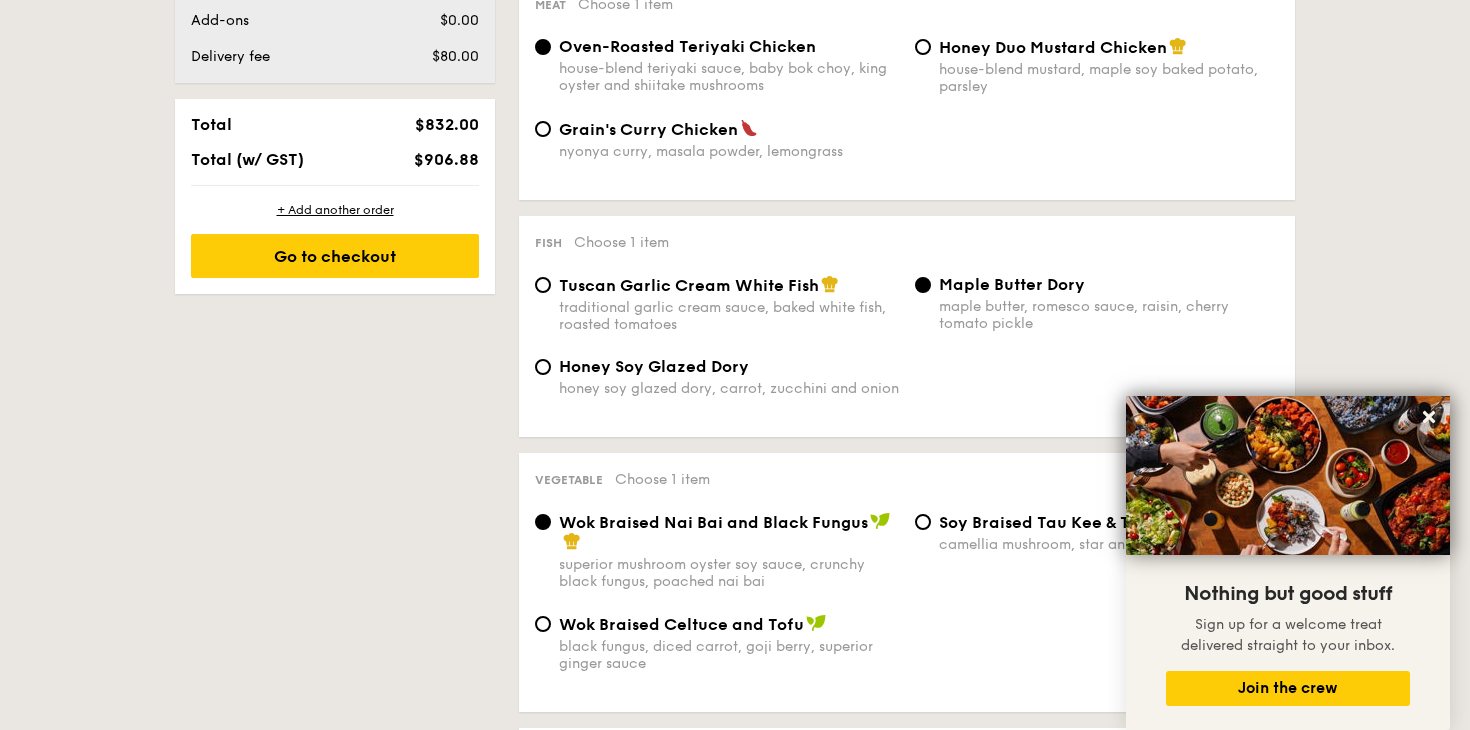 click on "traditional garlic cream sauce, baked white fish, roasted tomatoes" at bounding box center [729, 316] 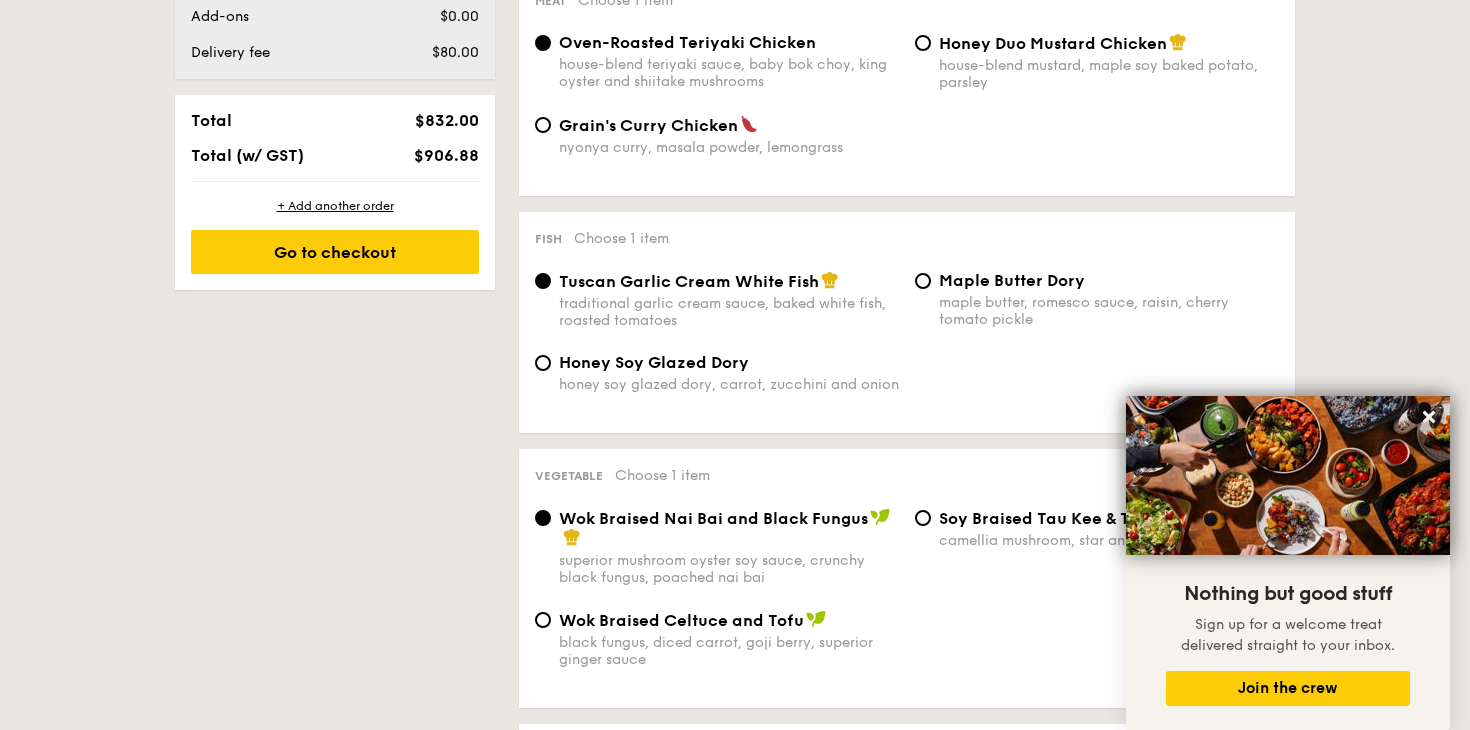 click on "honey soy glazed dory, carrot, zucchini and onion" at bounding box center (729, 384) 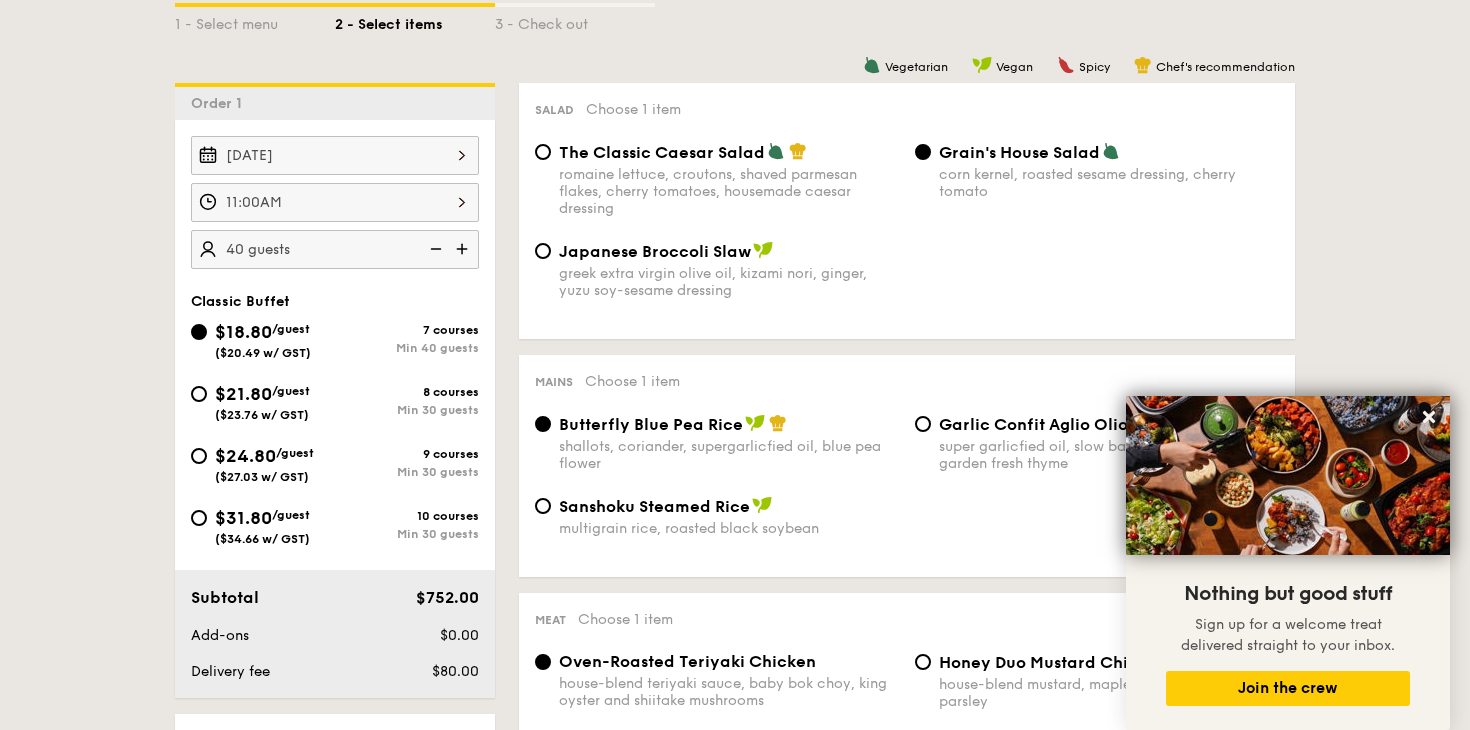 scroll, scrollTop: 483, scrollLeft: 0, axis: vertical 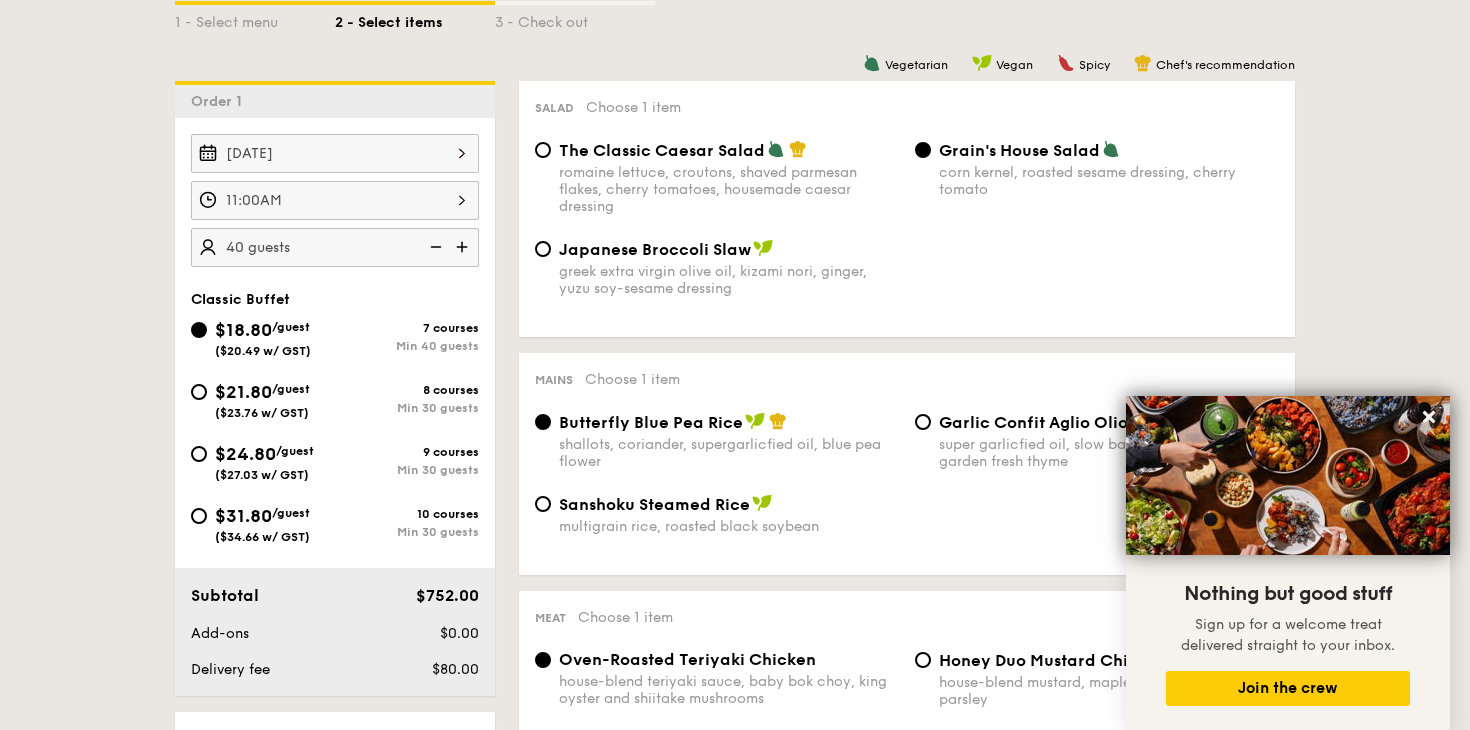 click on "($27.03 w/ GST)" at bounding box center [262, 475] 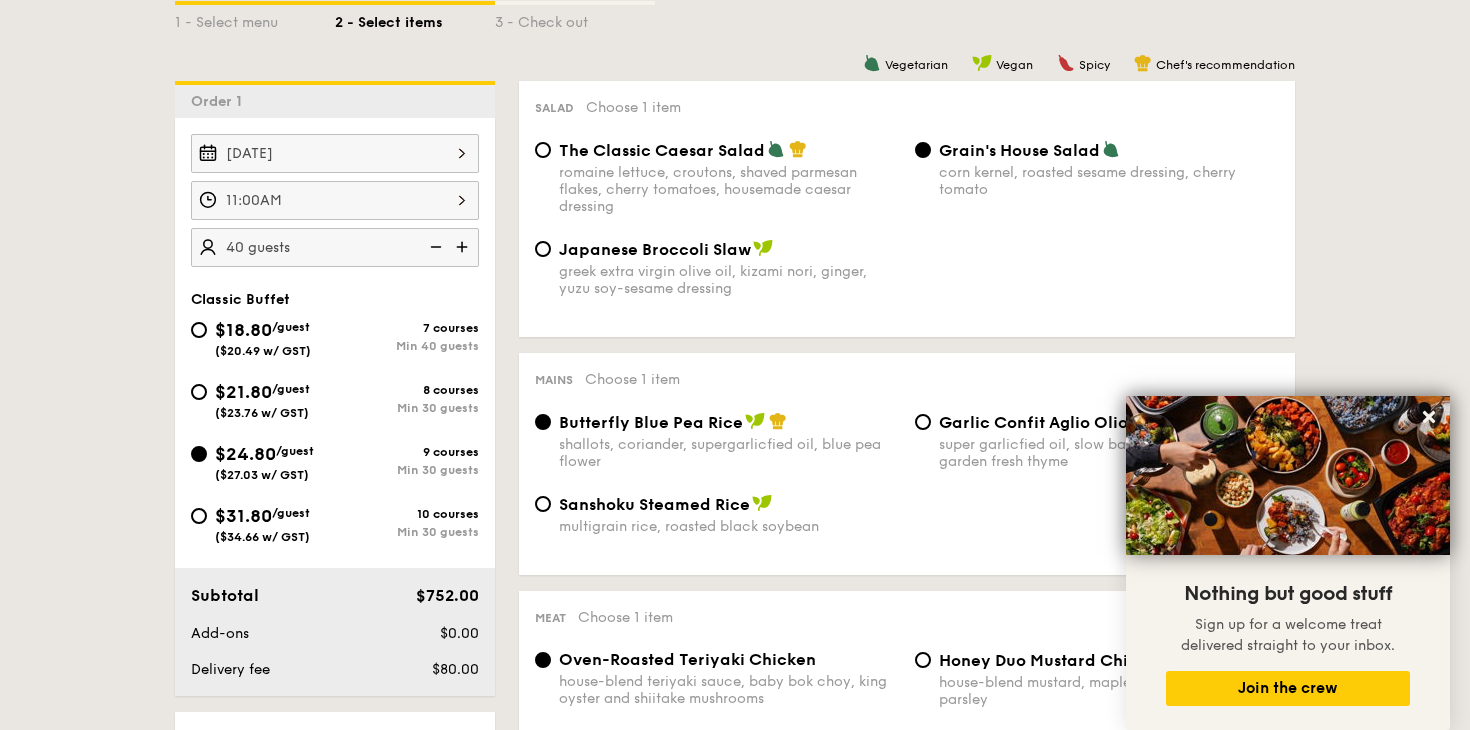 radio on "true" 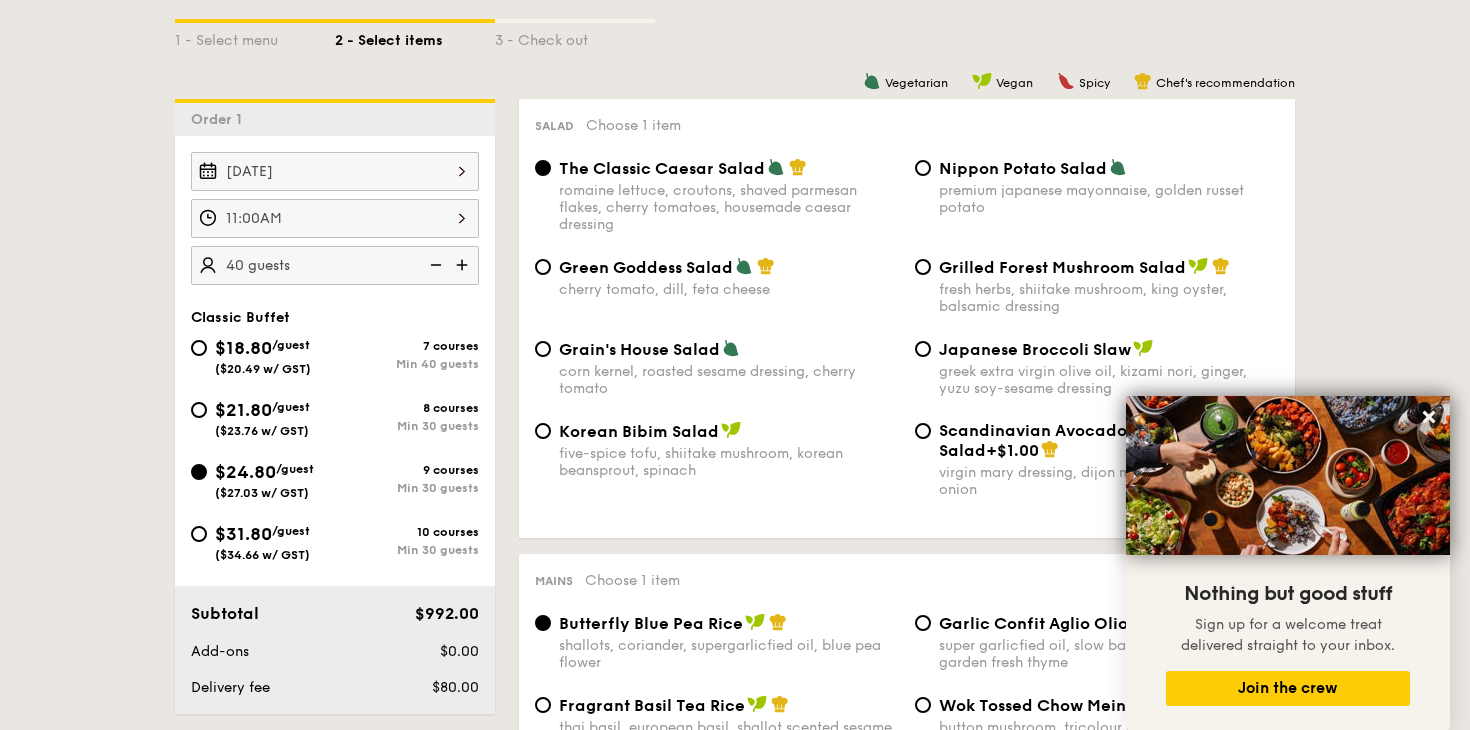 scroll, scrollTop: 423, scrollLeft: 0, axis: vertical 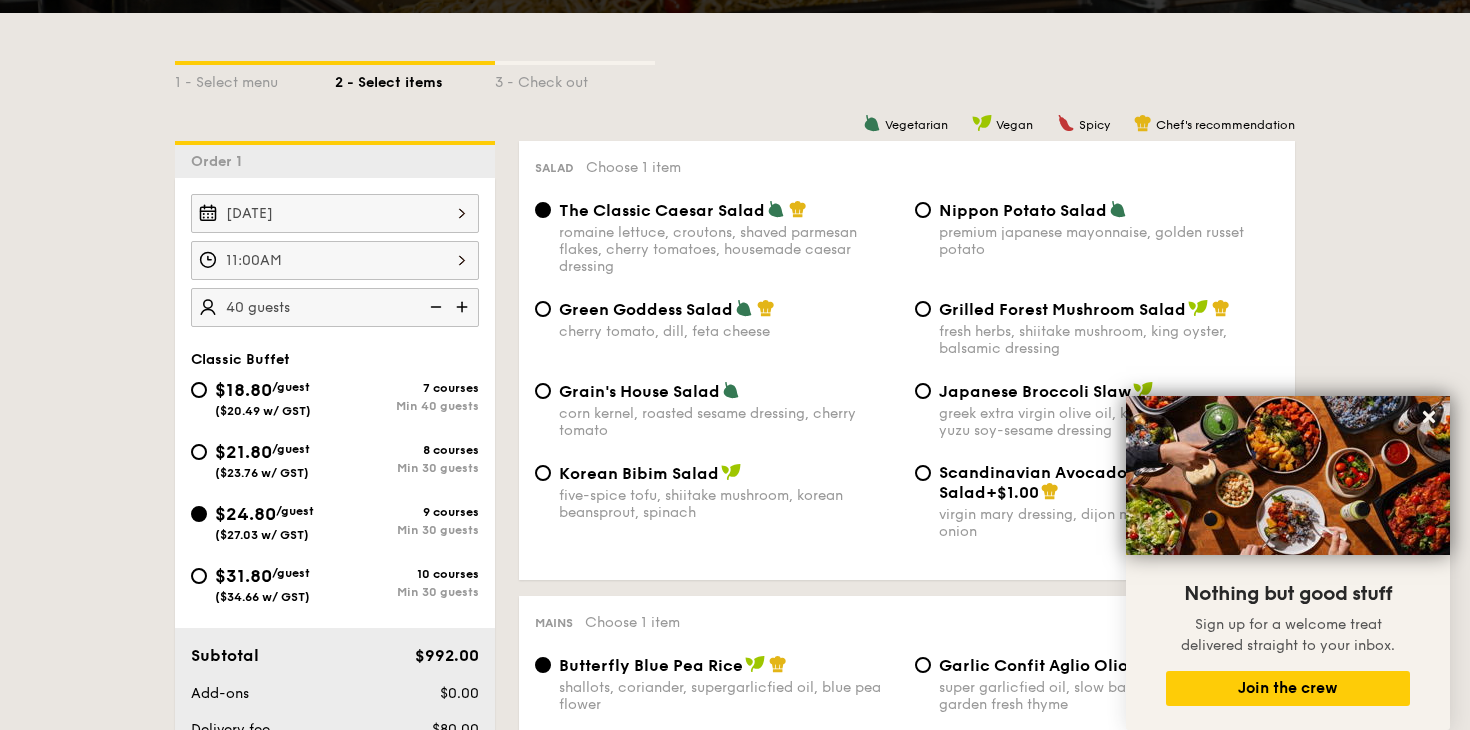 click at bounding box center [434, 307] 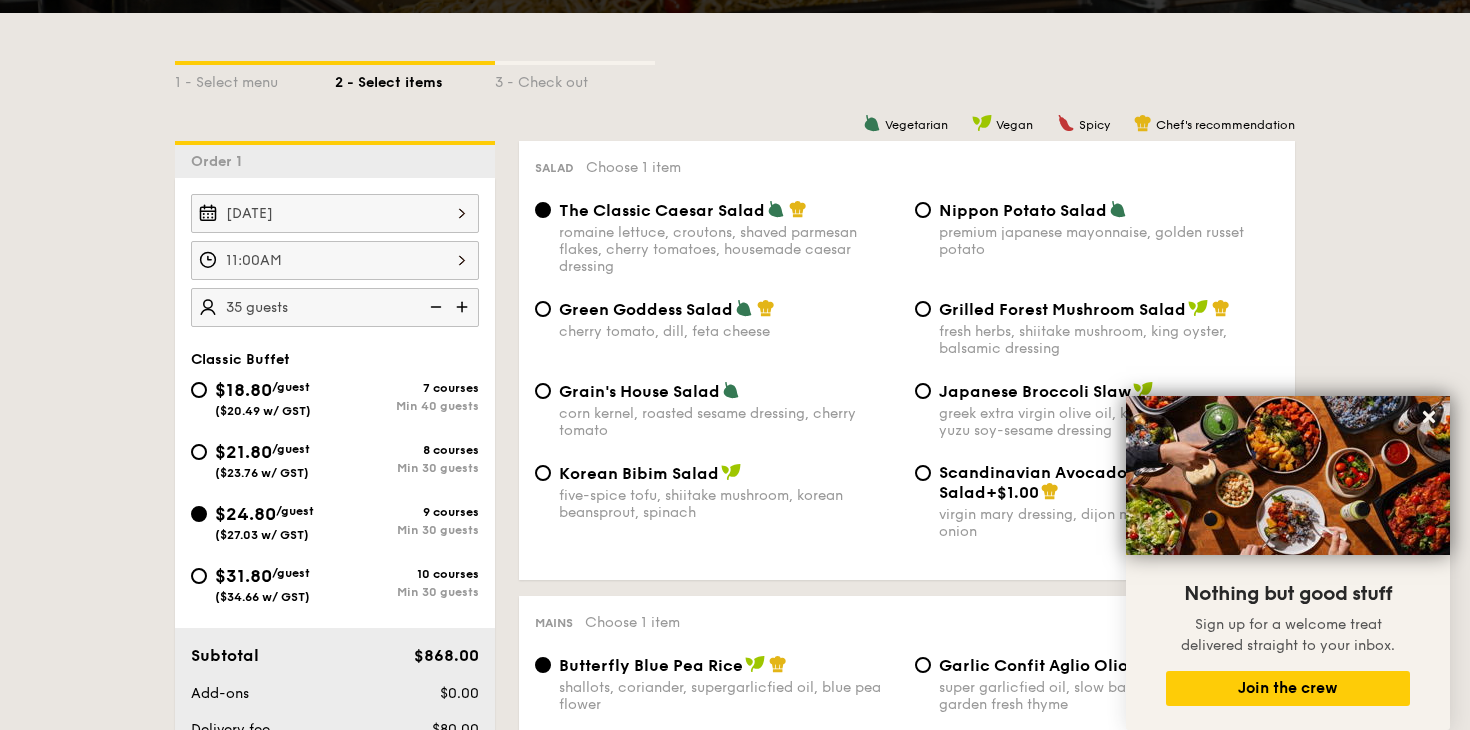 click at bounding box center (434, 307) 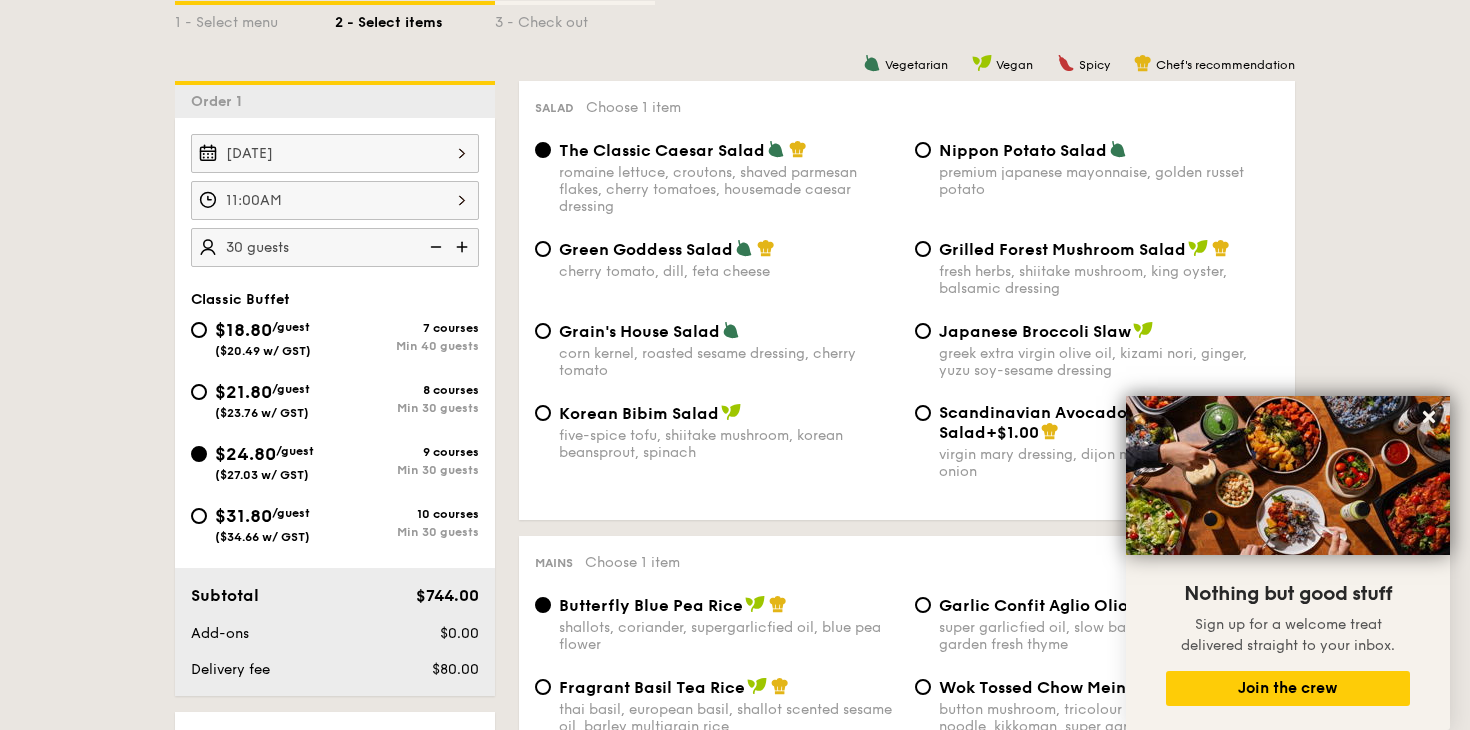 scroll, scrollTop: 493, scrollLeft: 0, axis: vertical 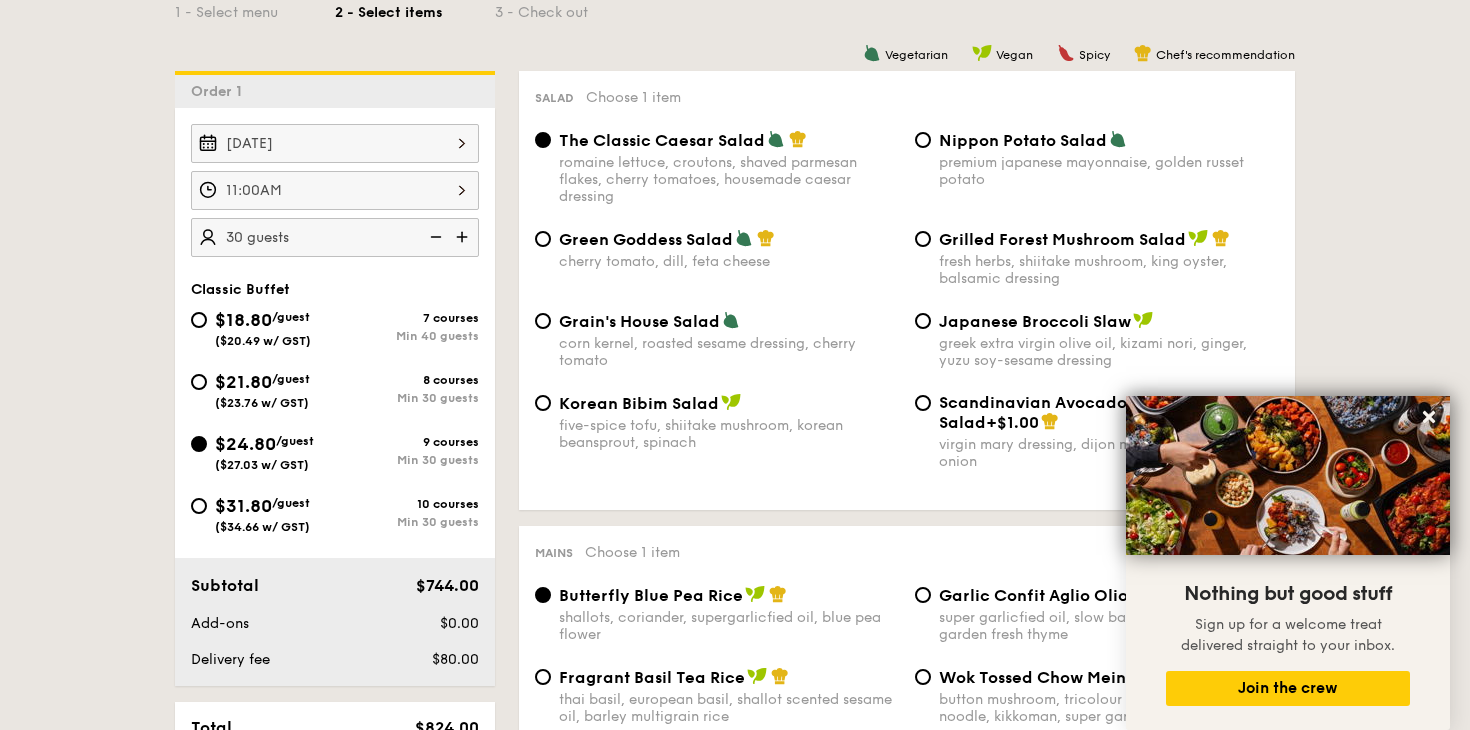 click on "Nippon Potato Salad" at bounding box center [1023, 140] 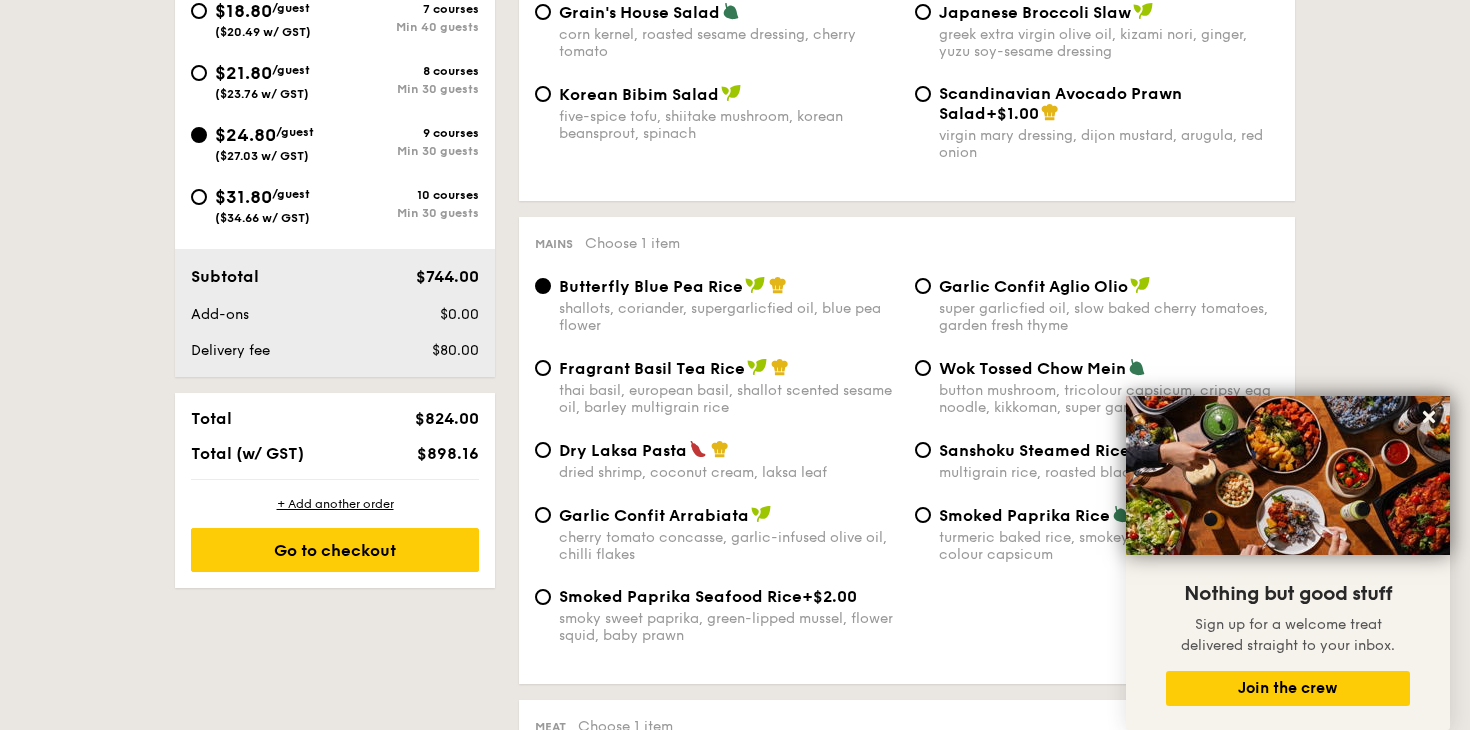 scroll, scrollTop: 810, scrollLeft: 0, axis: vertical 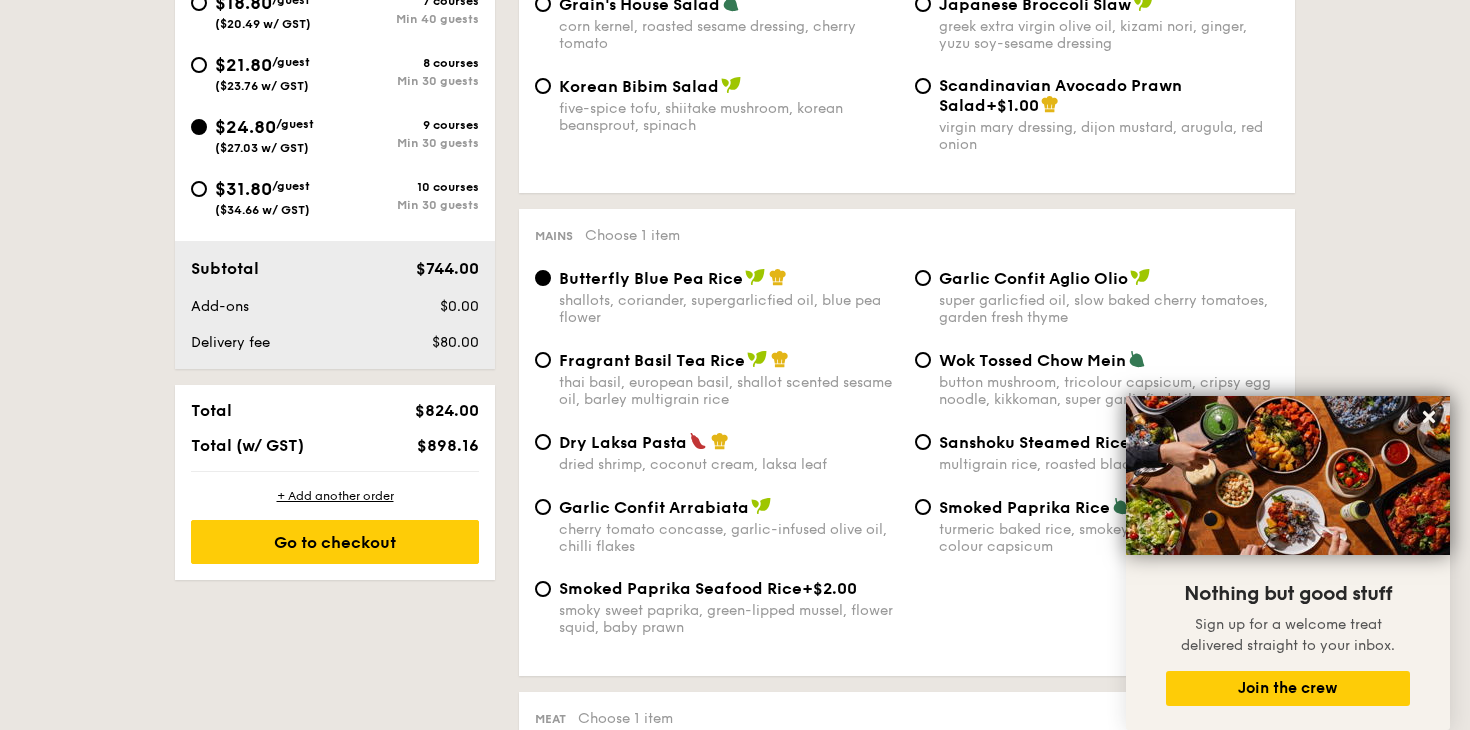 click on "Dry Laksa Pasta" at bounding box center (623, 442) 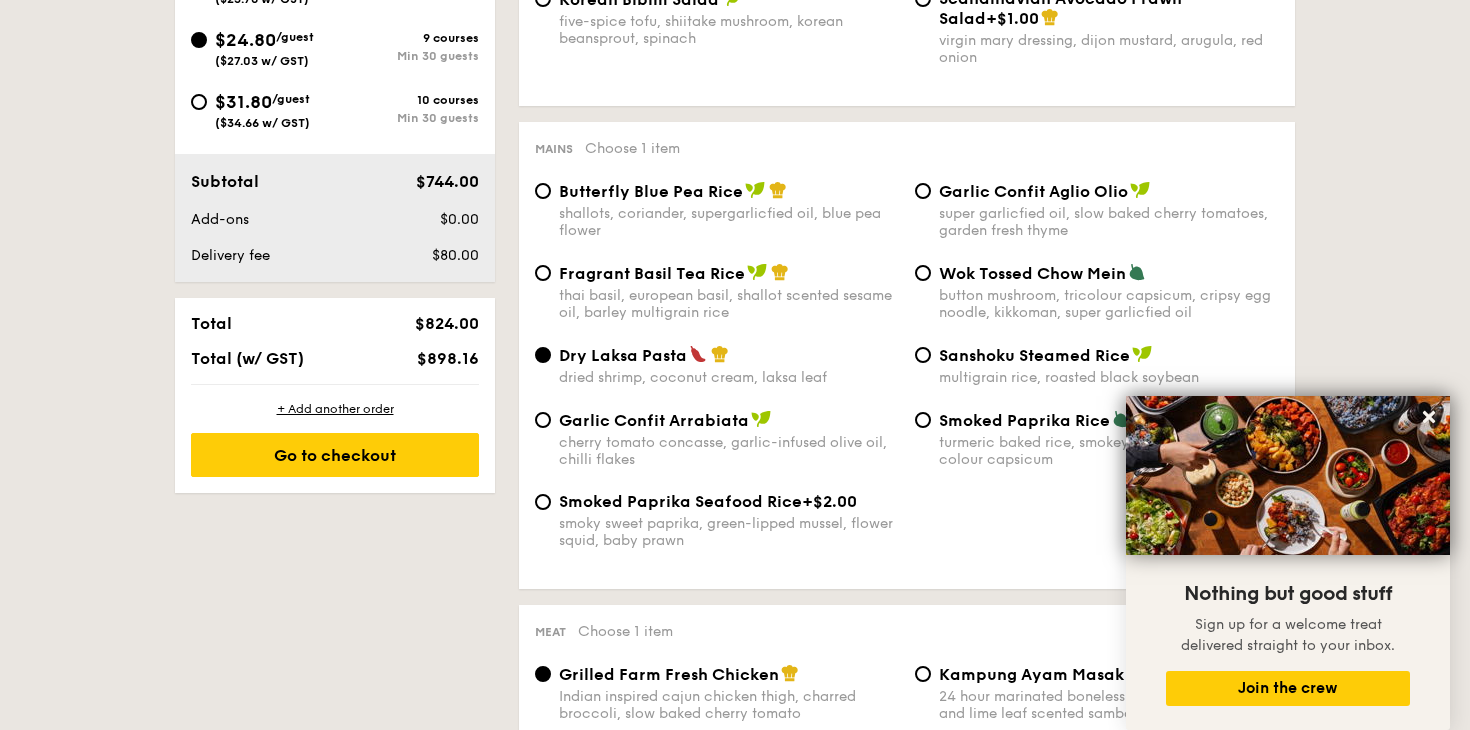 scroll, scrollTop: 900, scrollLeft: 0, axis: vertical 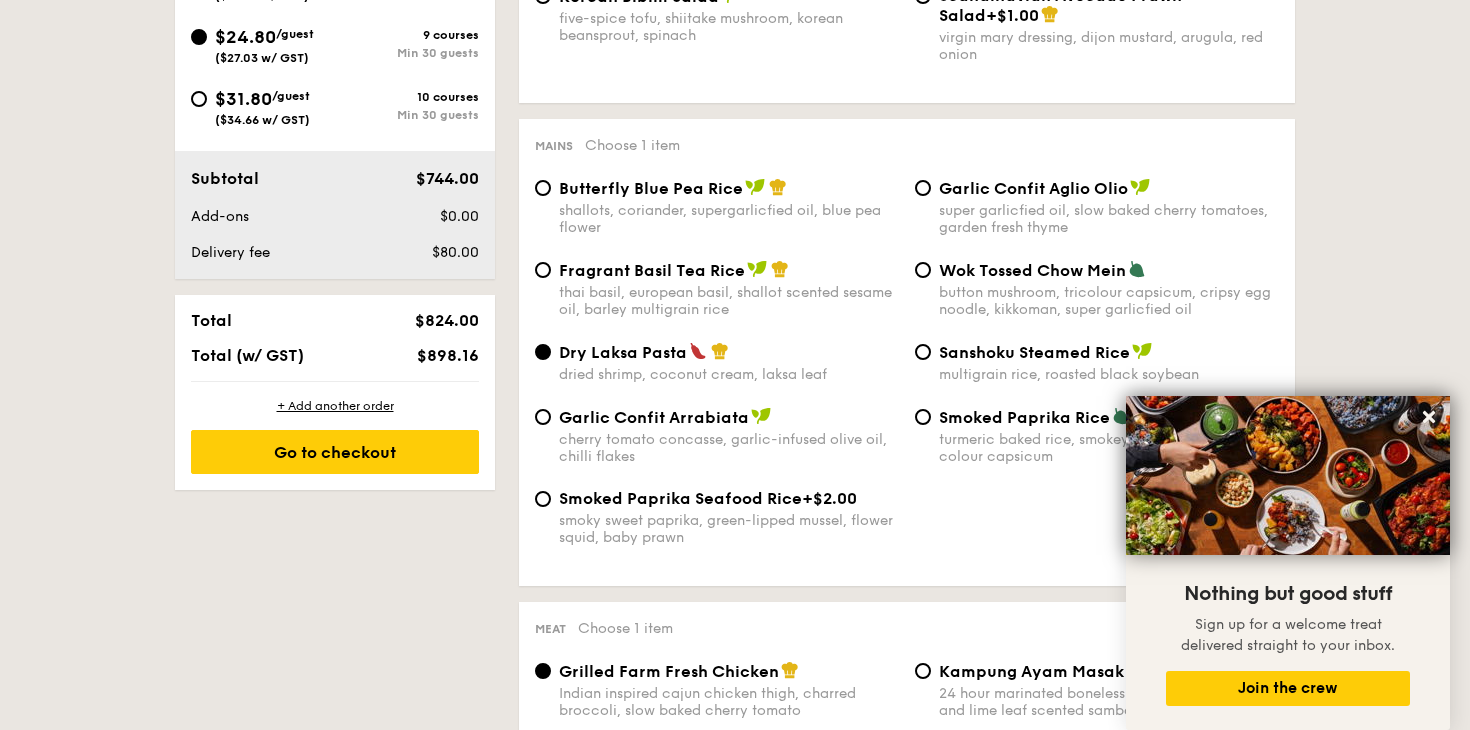 click on "button mushroom, tricolour capsicum, cripsy egg noodle, kikkoman, super garlicfied oil" at bounding box center (1109, 301) 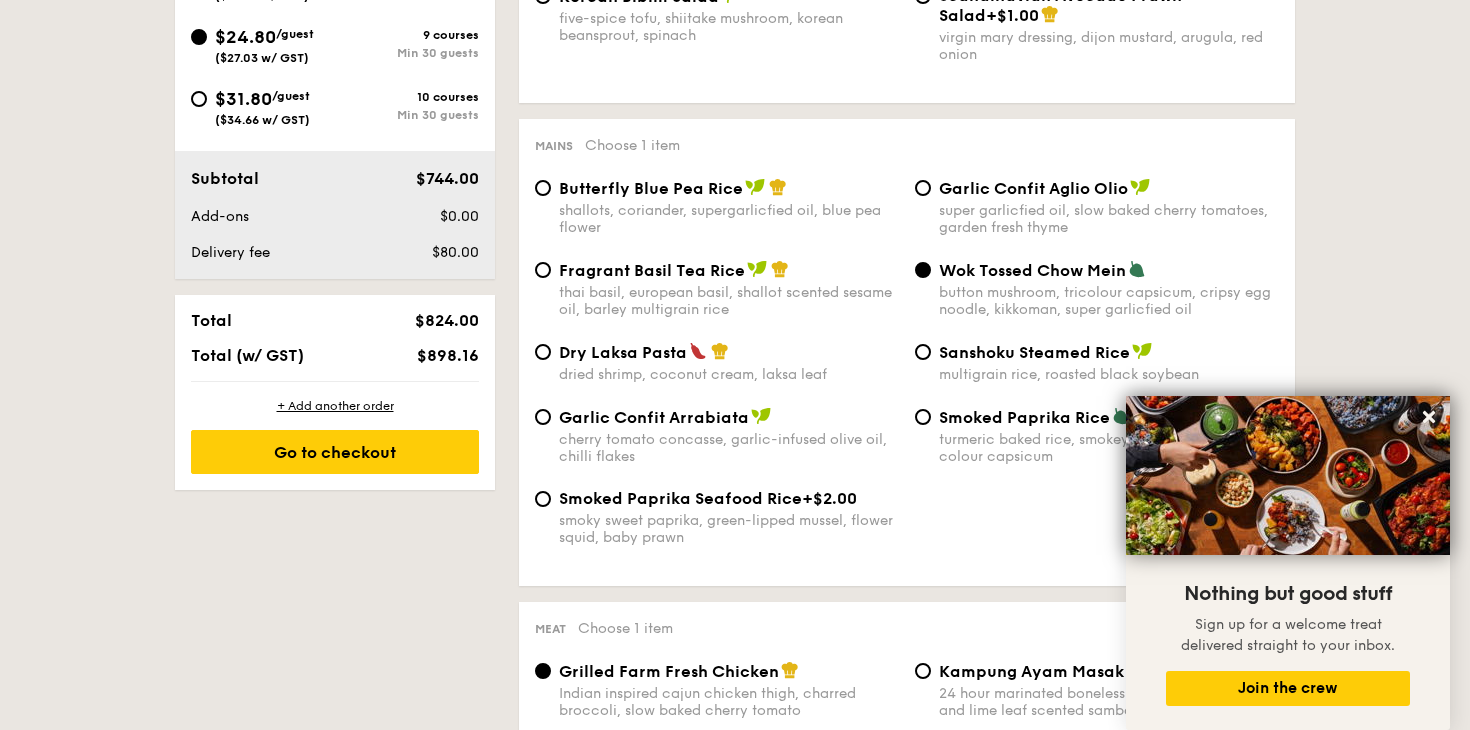 click on "dried shrimp, coconut cream, laksa leaf" at bounding box center (729, 374) 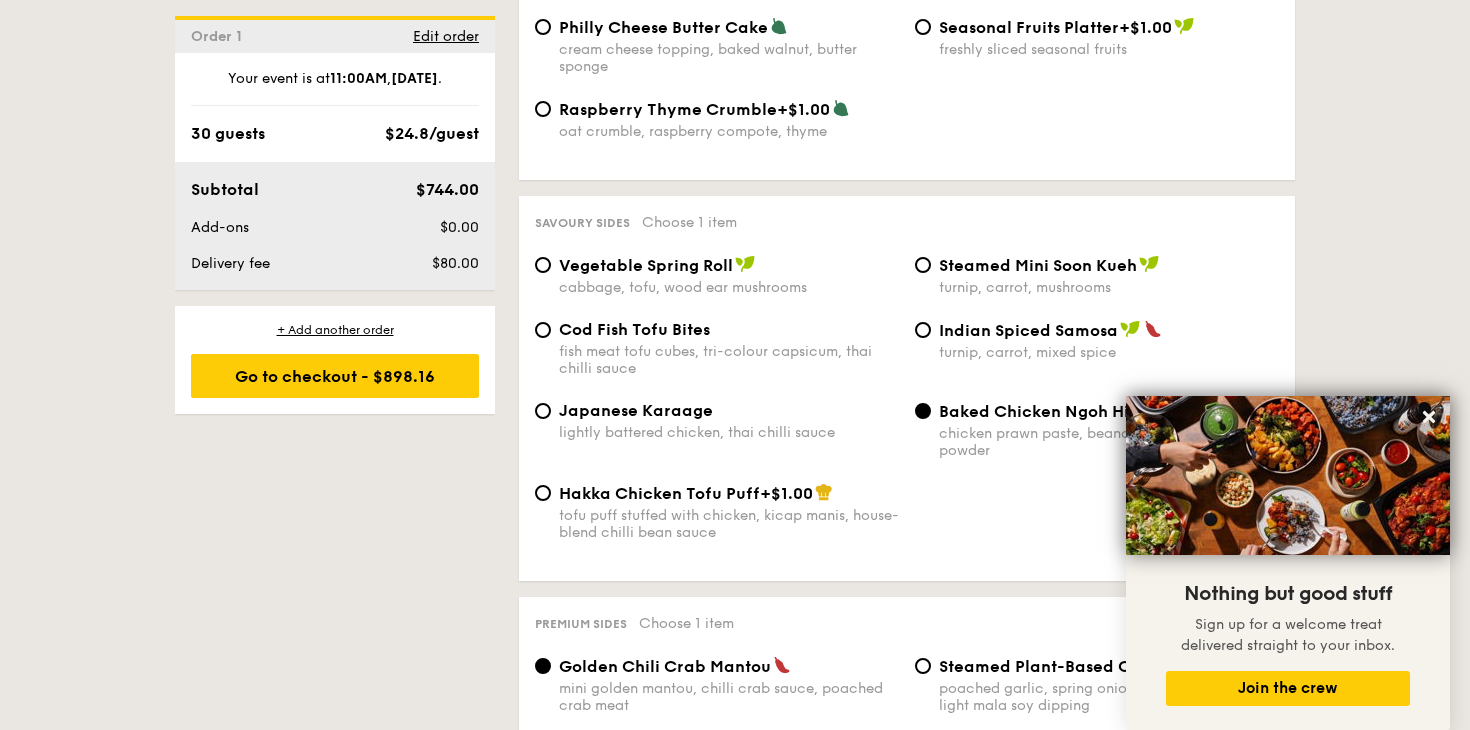 scroll, scrollTop: 3311, scrollLeft: 0, axis: vertical 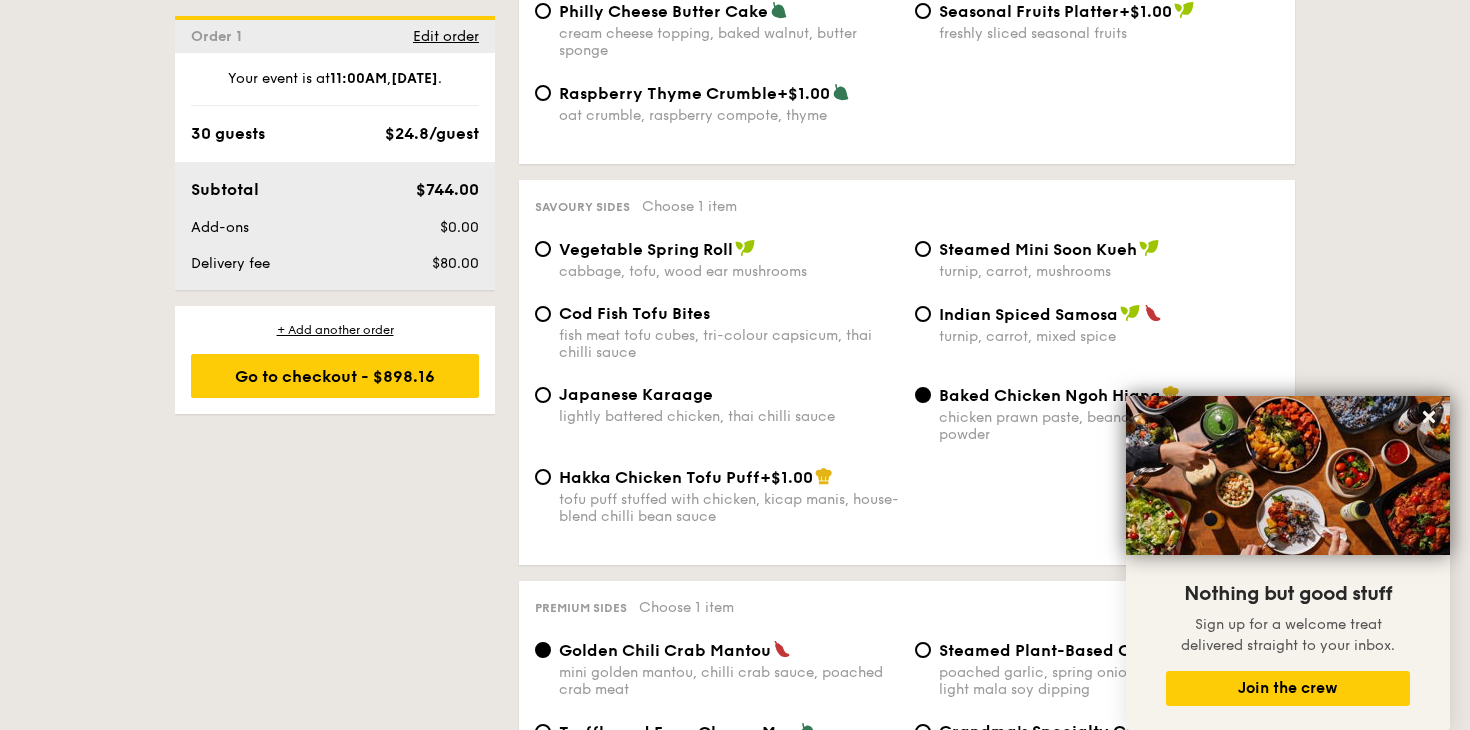 click on "Cod Fish Tofu Bites" at bounding box center (634, 313) 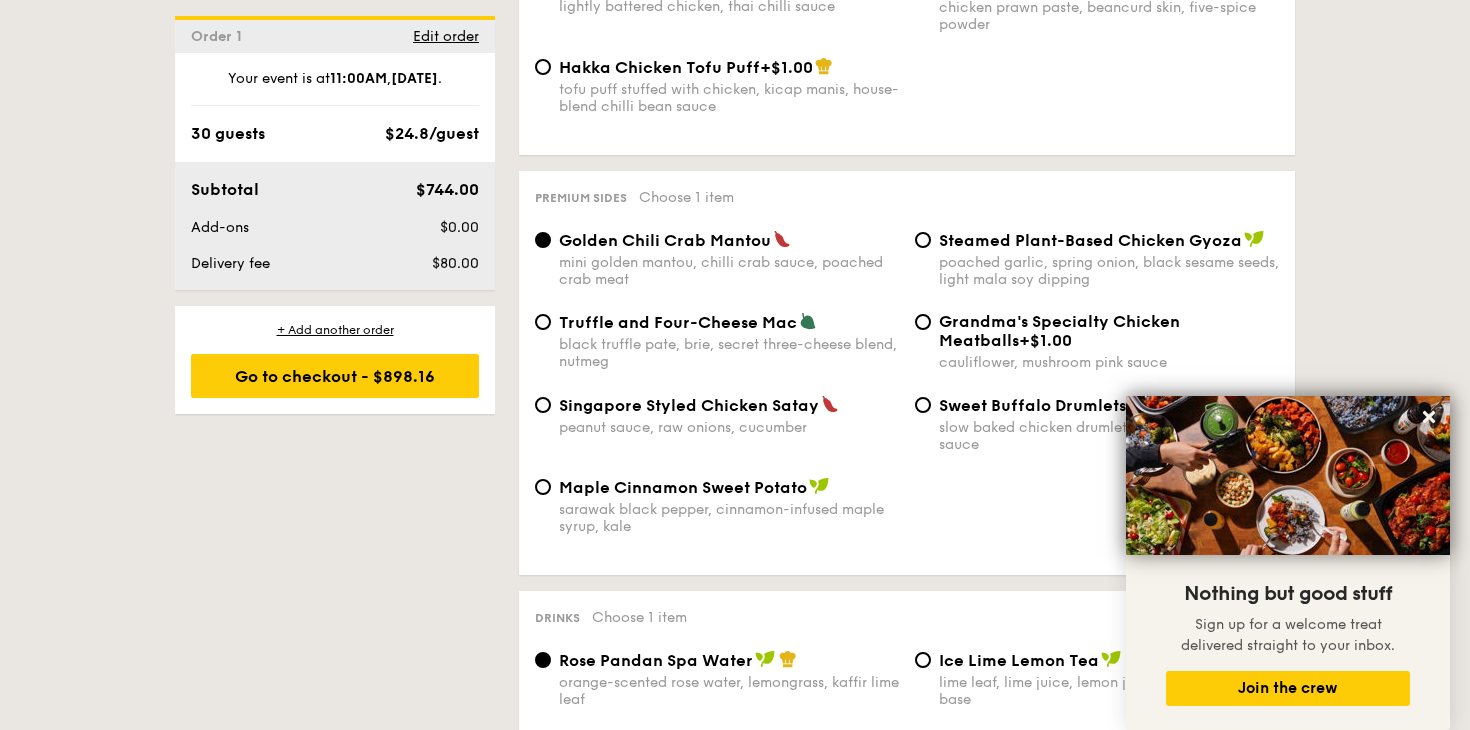 scroll, scrollTop: 3725, scrollLeft: 0, axis: vertical 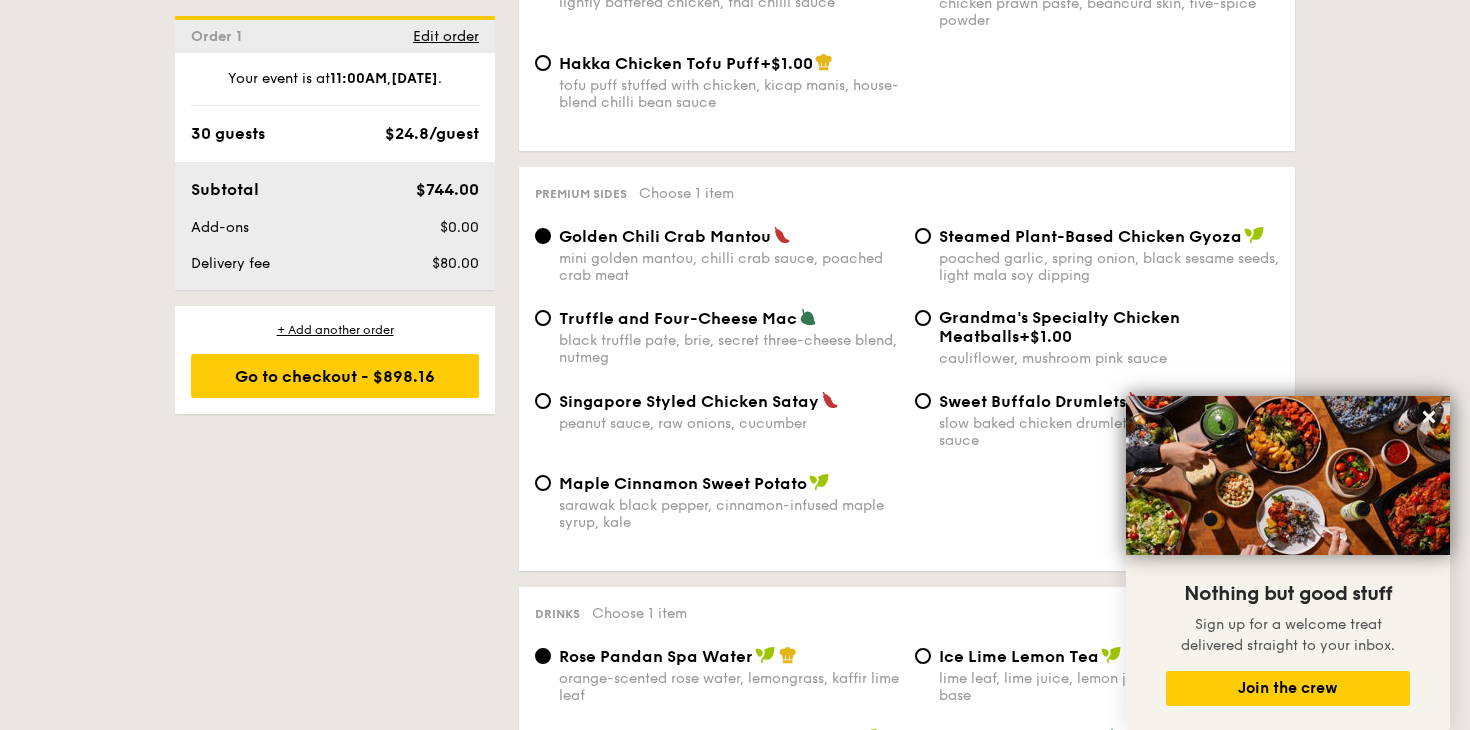click on "peanut sauce, raw onions, cucumber" at bounding box center [729, 423] 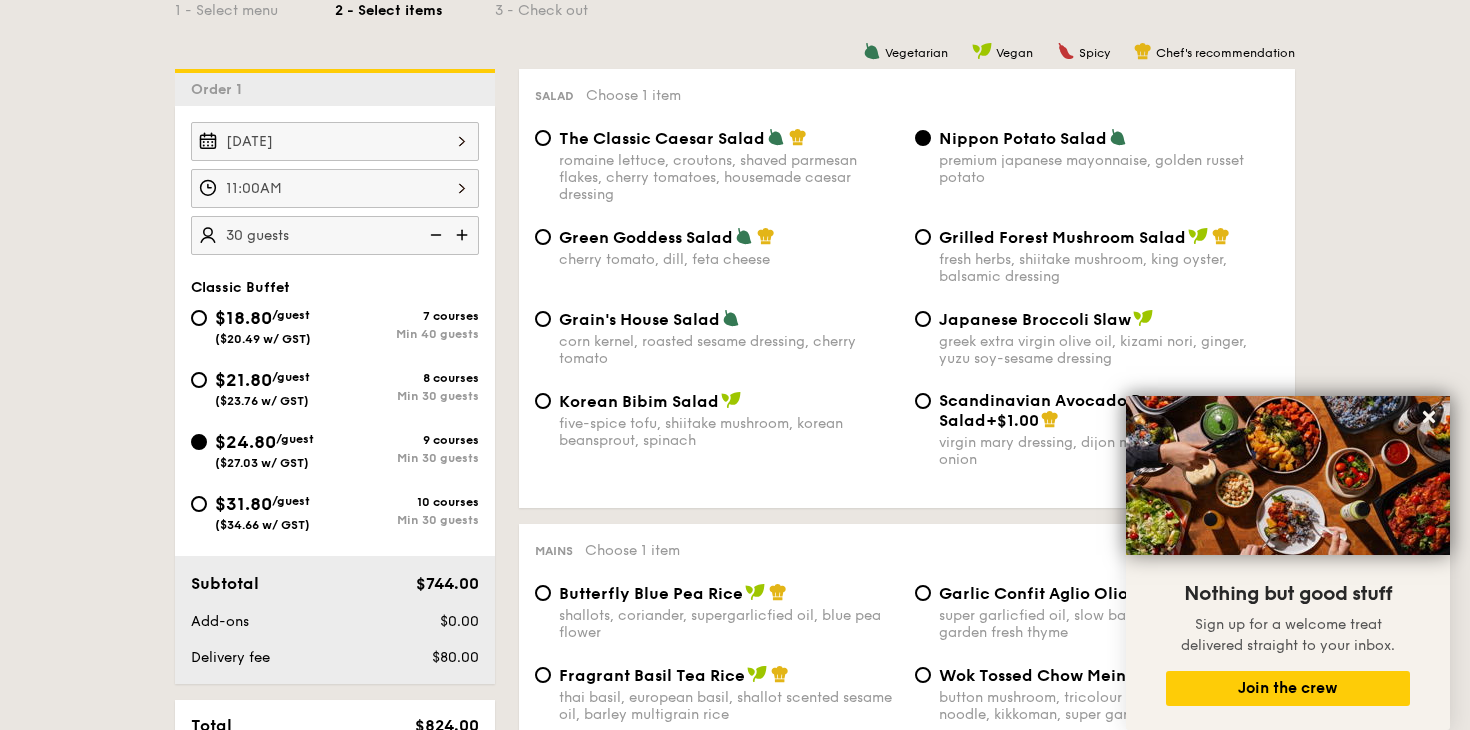 scroll, scrollTop: 521, scrollLeft: 0, axis: vertical 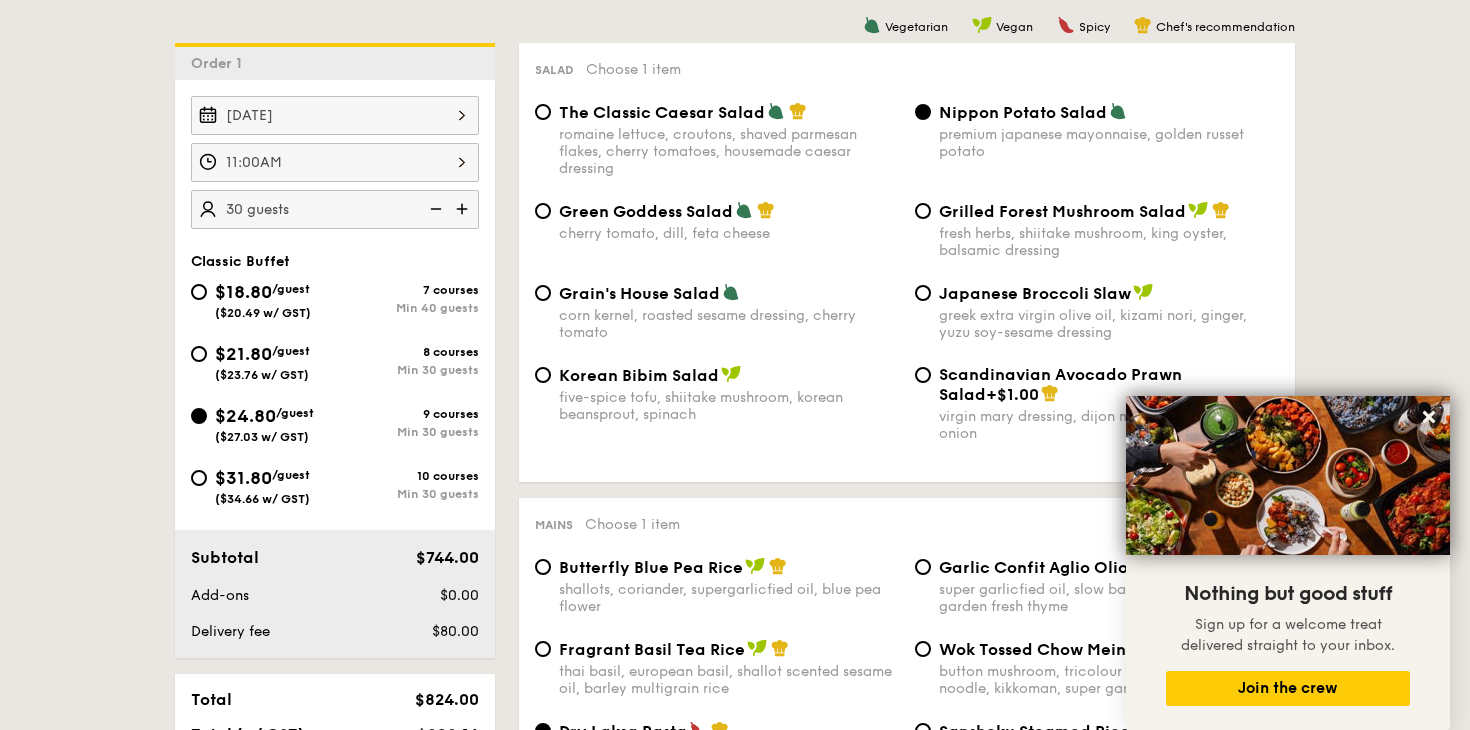 click on "1 - Select menu
2 - Select items
3 - Check out" at bounding box center (735, -21) 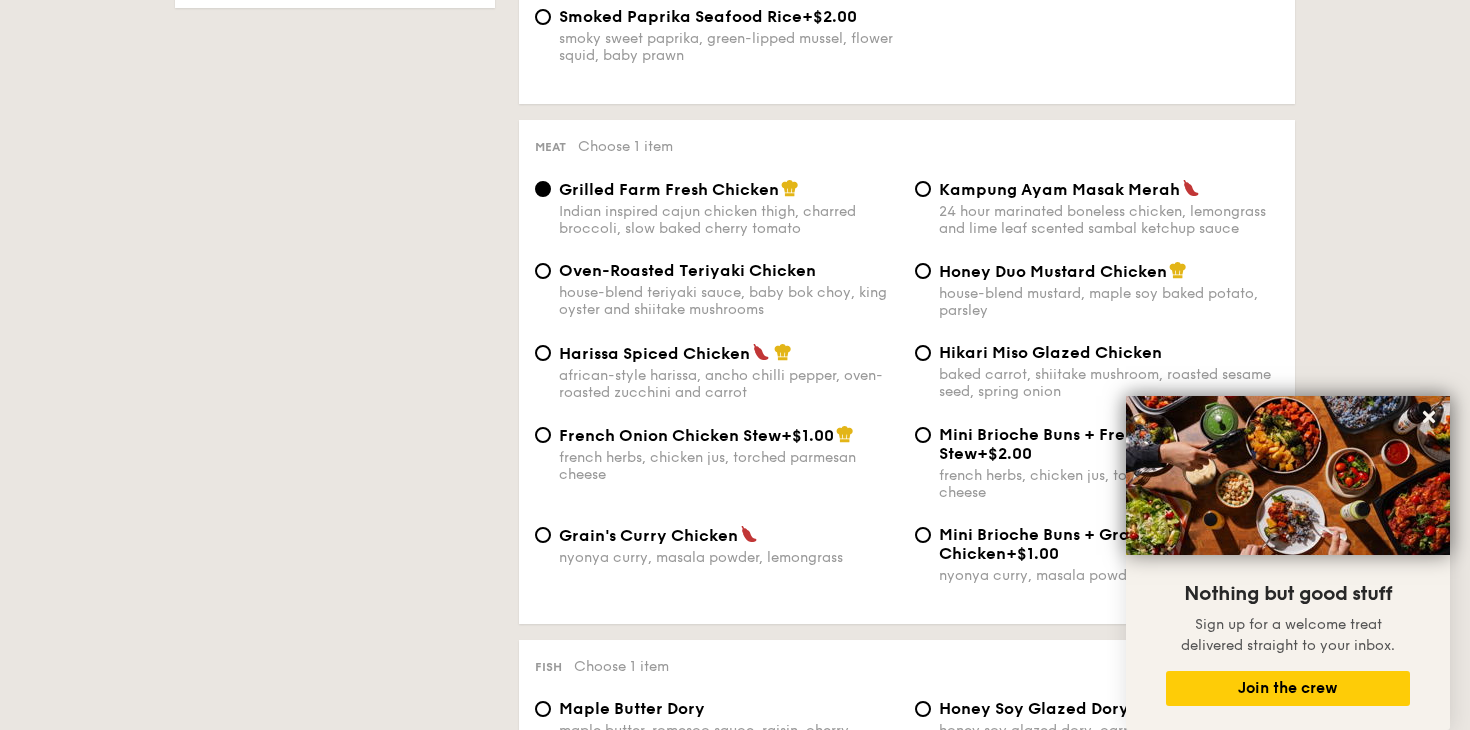 scroll, scrollTop: 1426, scrollLeft: 0, axis: vertical 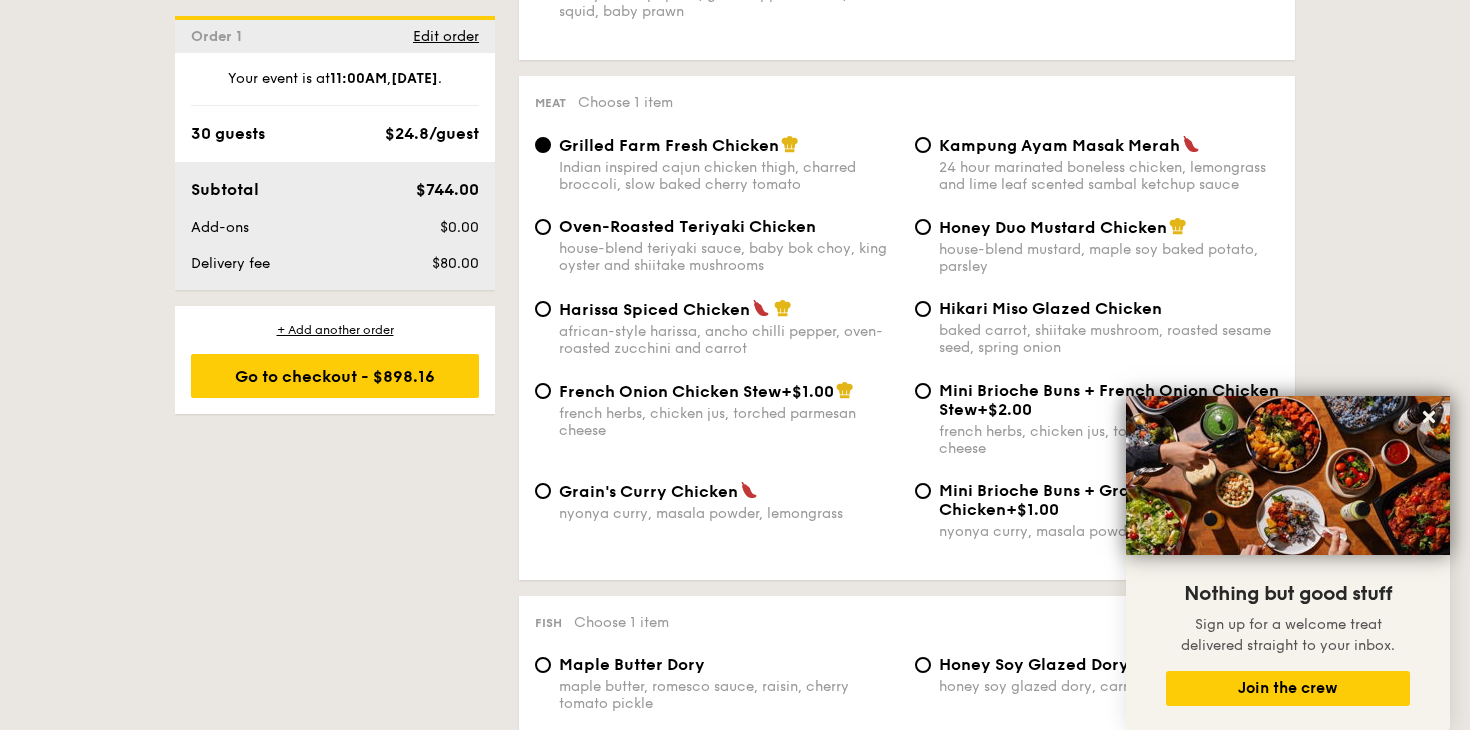 click on "house-blend teriyaki sauce, baby bok choy, king oyster and shiitake mushrooms" at bounding box center (729, 257) 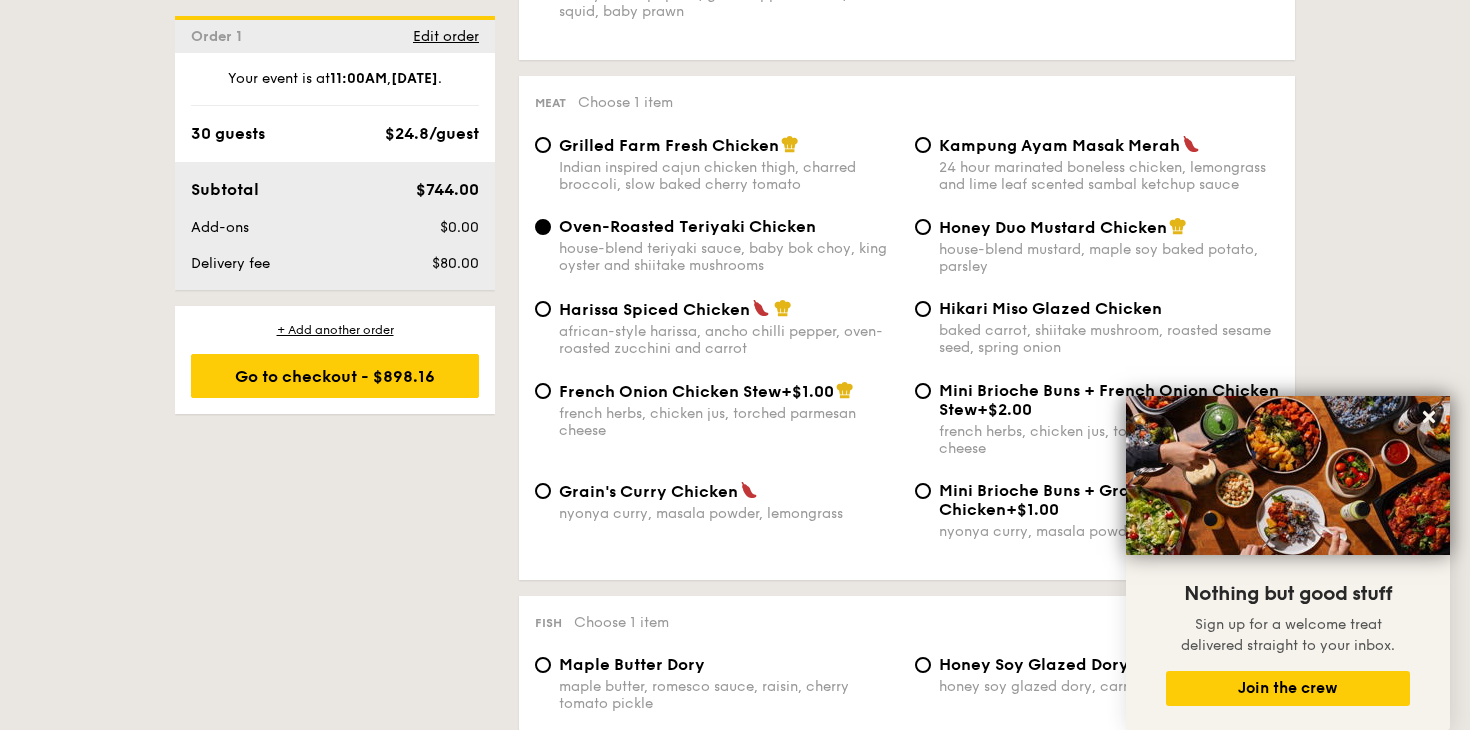 click on "french herbs, chicken jus, torched parmesan cheese" at bounding box center [729, 422] 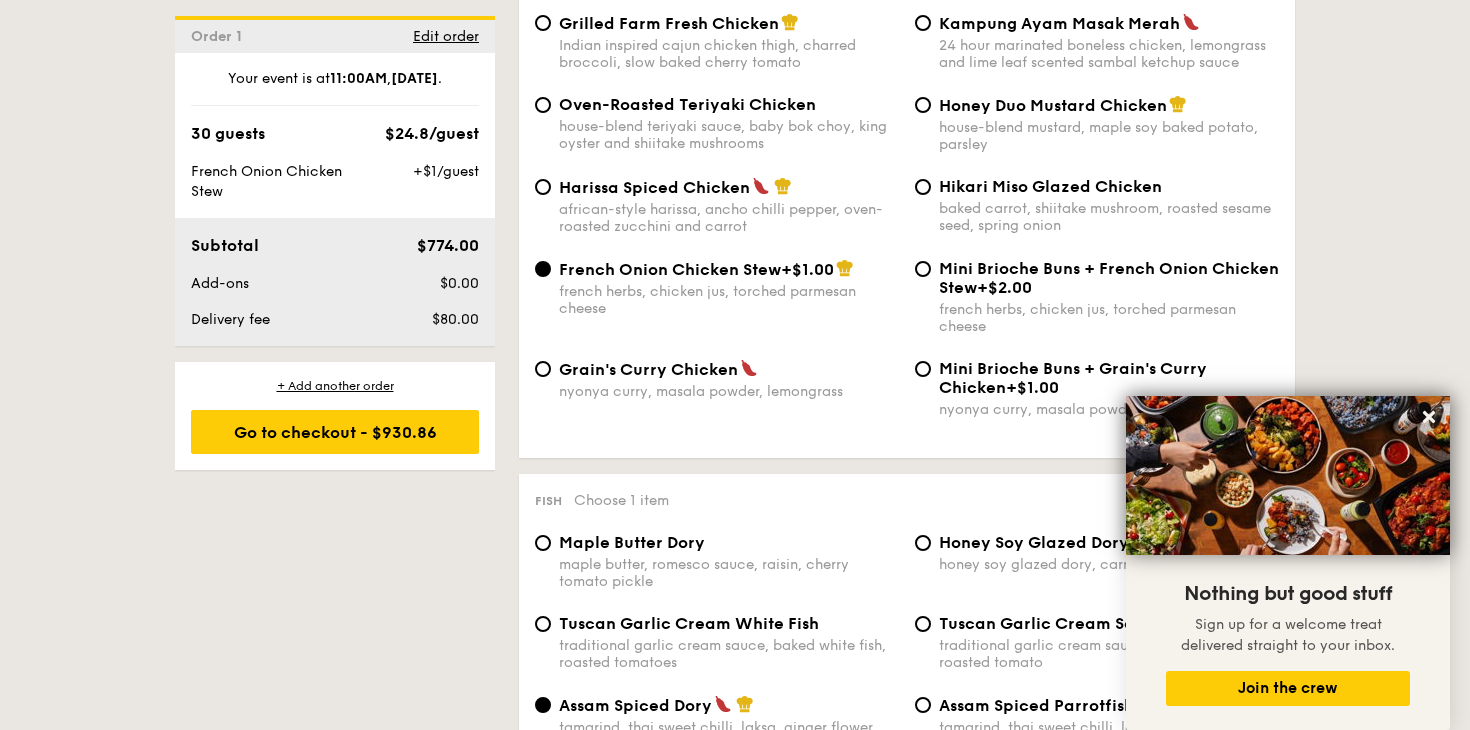 scroll, scrollTop: 1548, scrollLeft: 0, axis: vertical 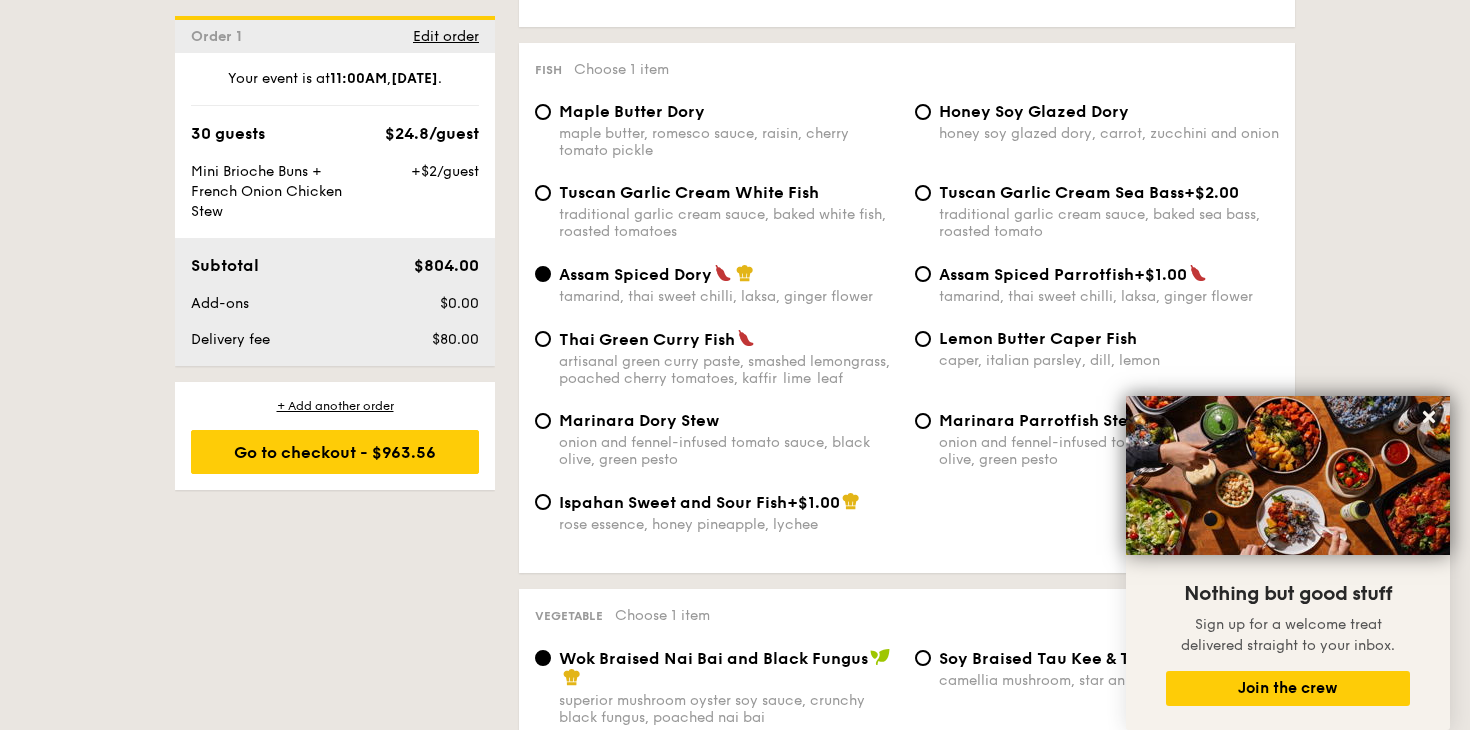 click on "Lemon Butter Caper Fish" at bounding box center (1038, 338) 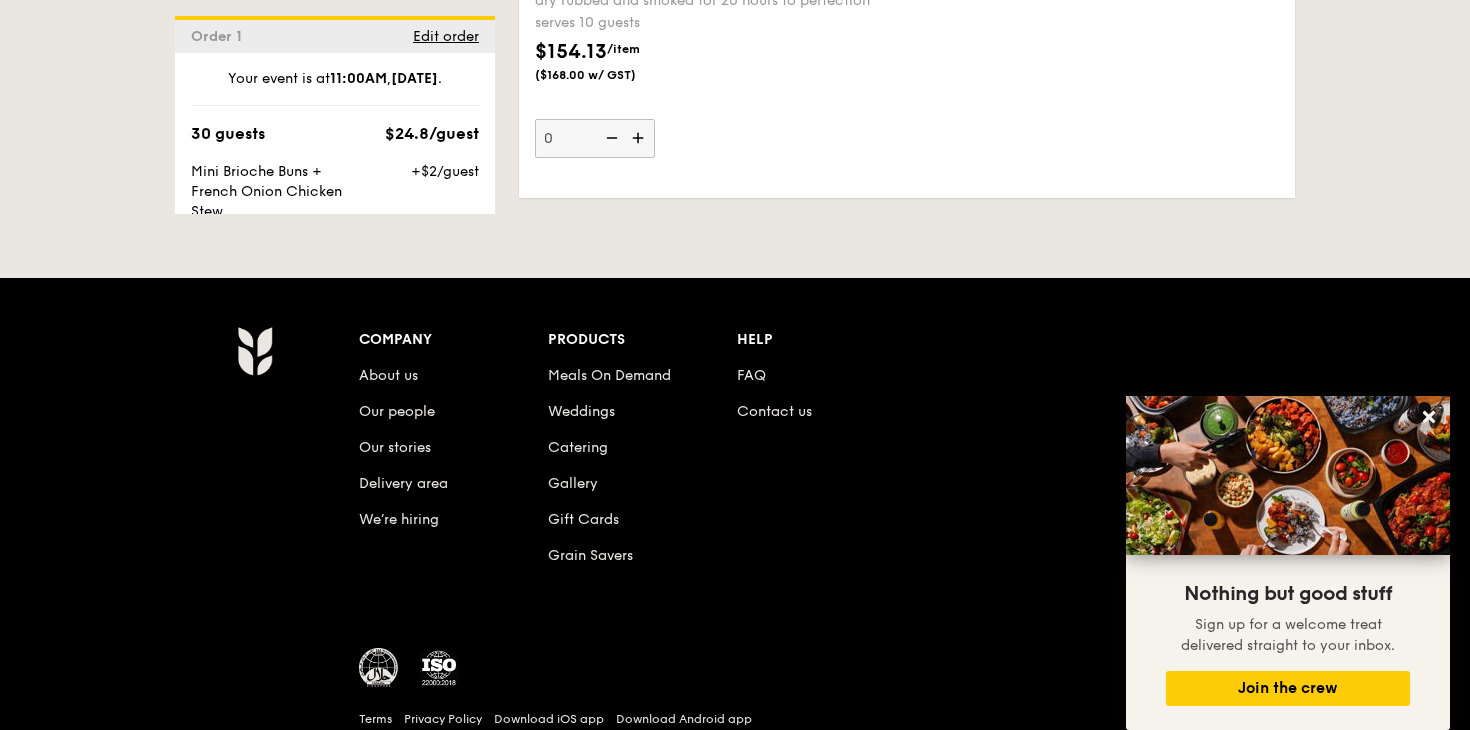 scroll, scrollTop: 5133, scrollLeft: 0, axis: vertical 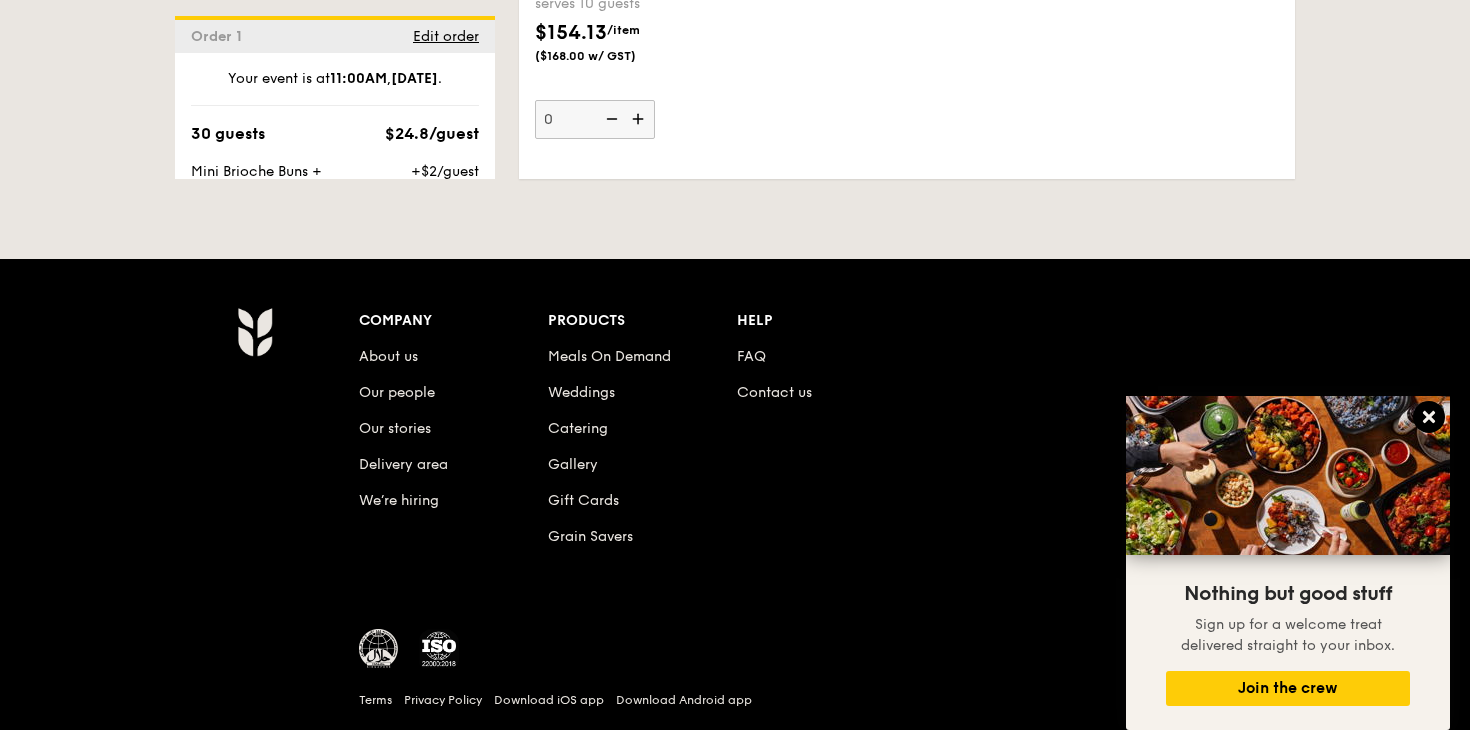 click at bounding box center [1429, 417] 